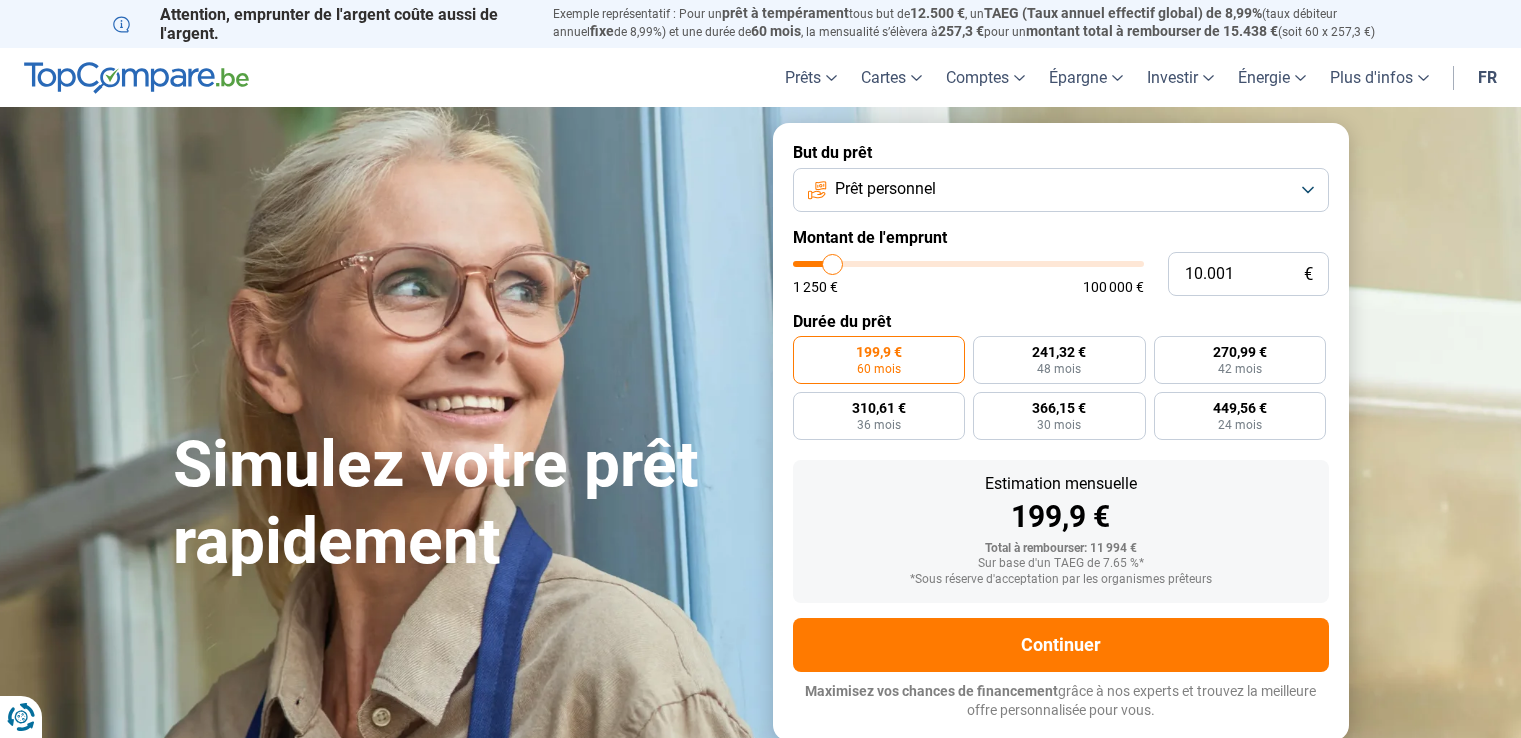 scroll, scrollTop: 0, scrollLeft: 0, axis: both 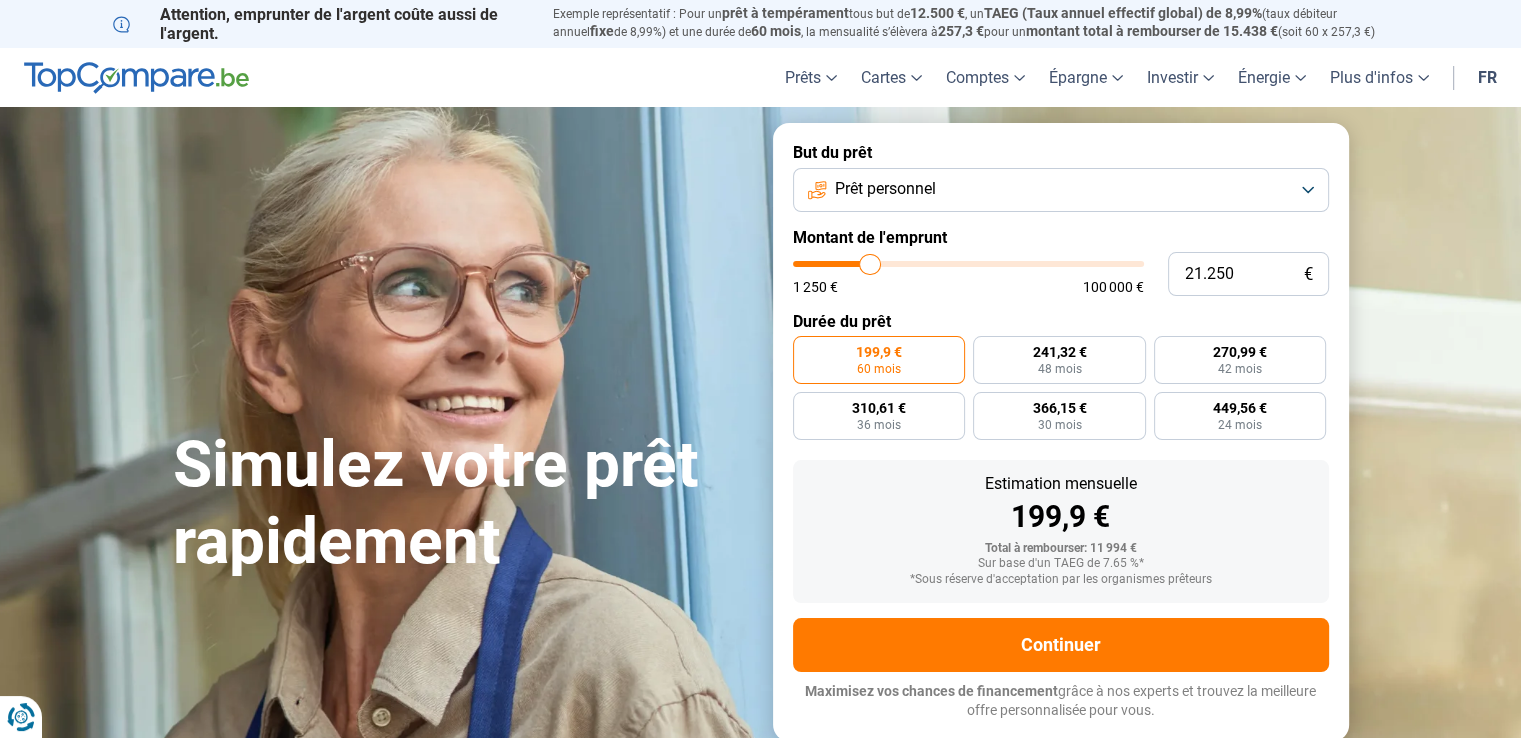click at bounding box center (968, 264) 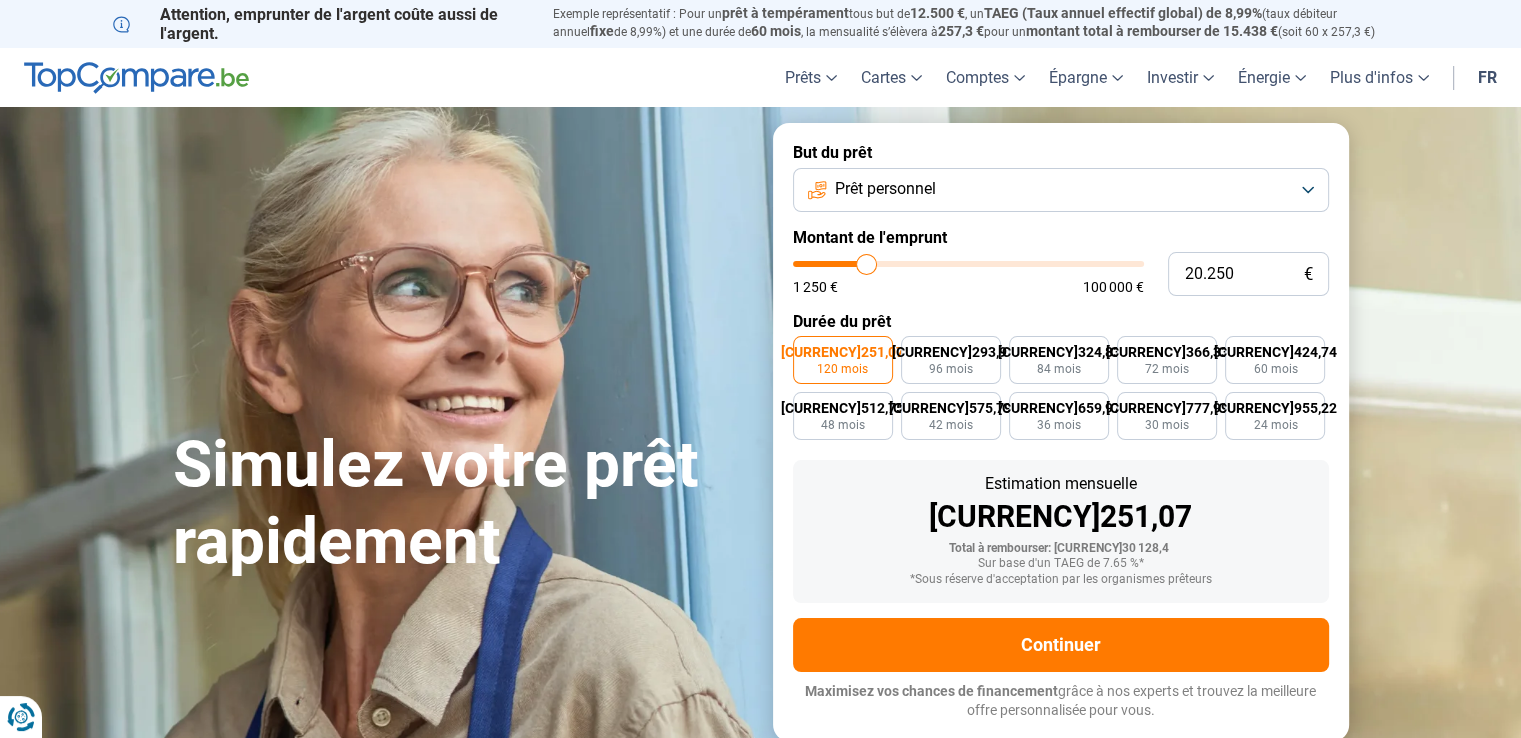 drag, startPoint x: 880, startPoint y: 267, endPoint x: 867, endPoint y: 267, distance: 13 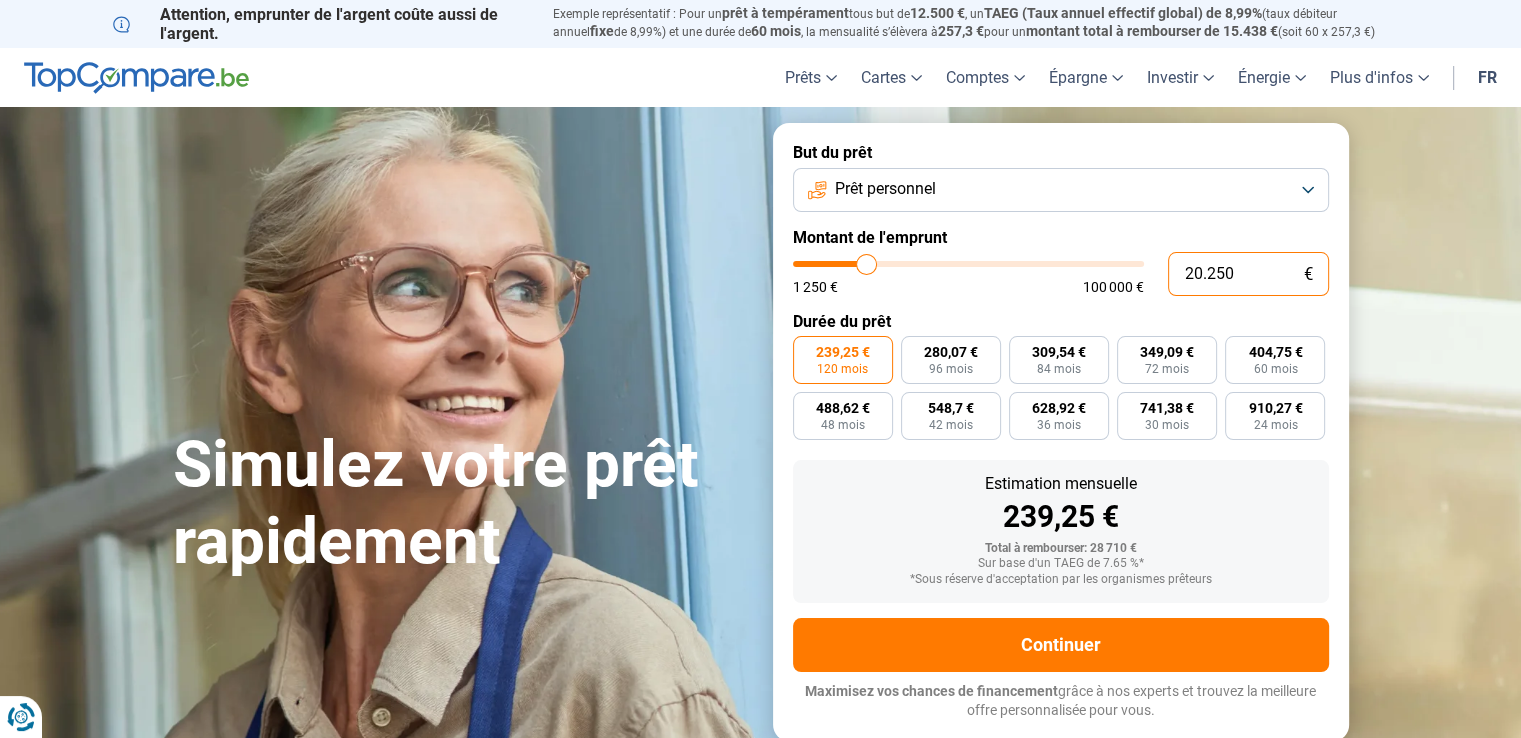 drag, startPoint x: 1260, startPoint y: 284, endPoint x: 1014, endPoint y: 253, distance: 247.94556 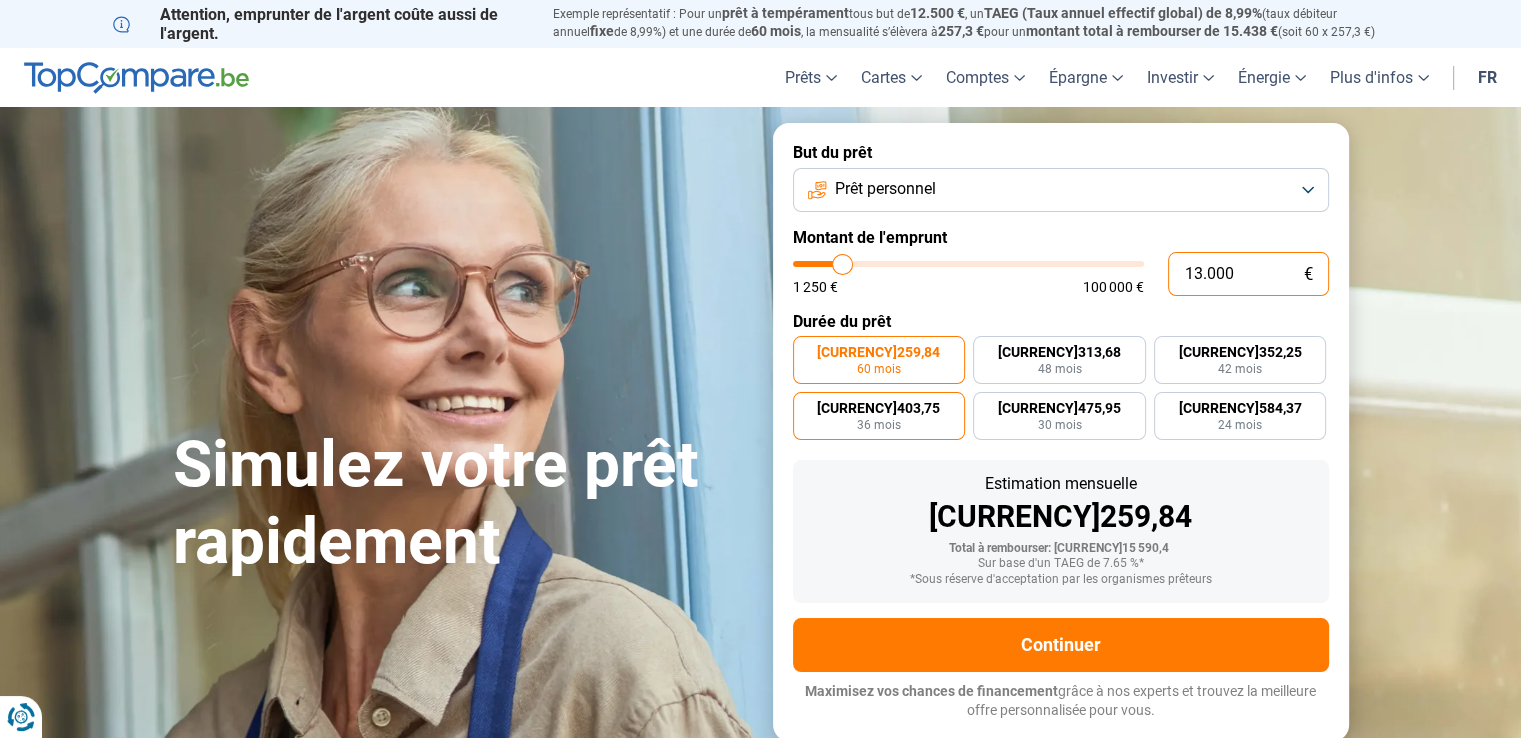 type on "13.000" 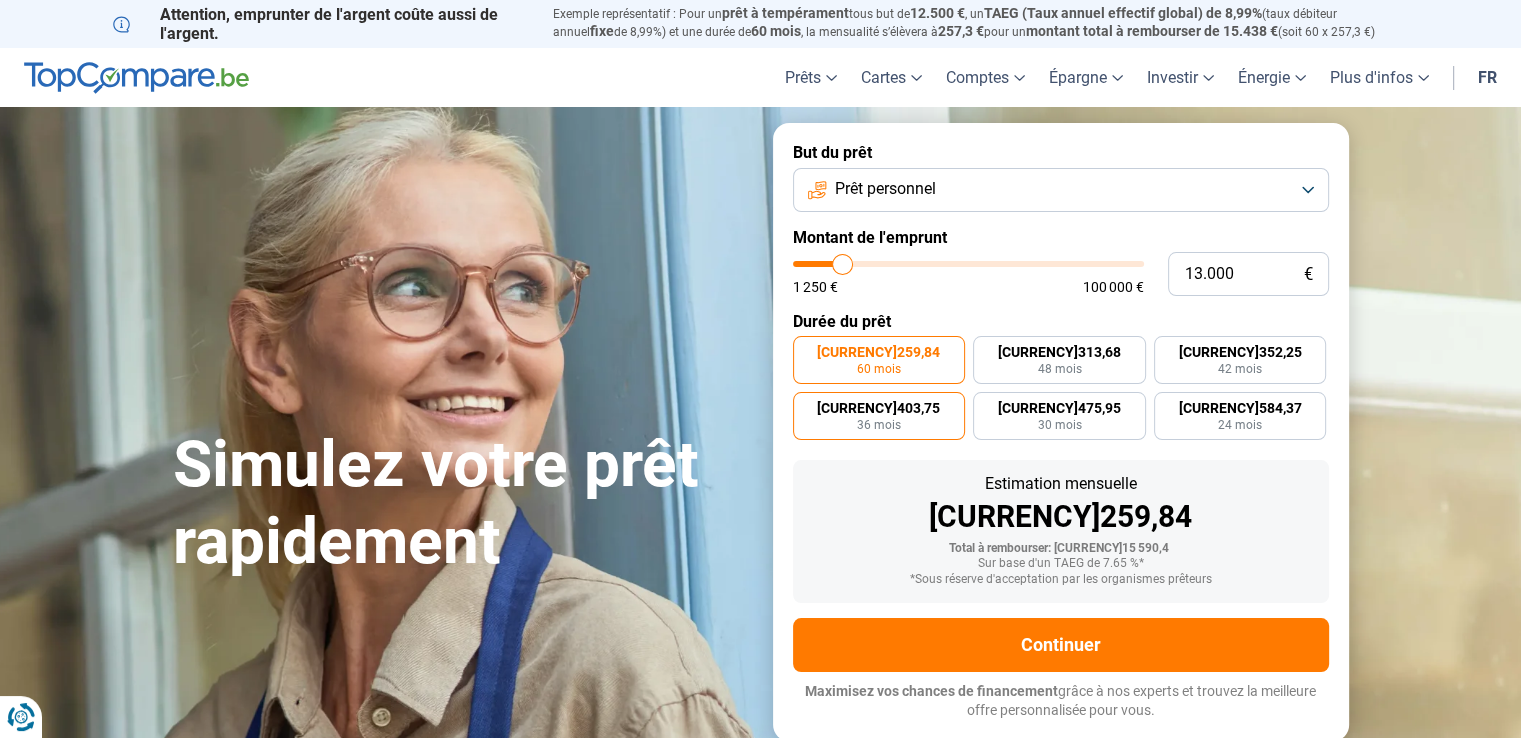 click on "[CURRENCY]403,75 36 mois" at bounding box center [879, 416] 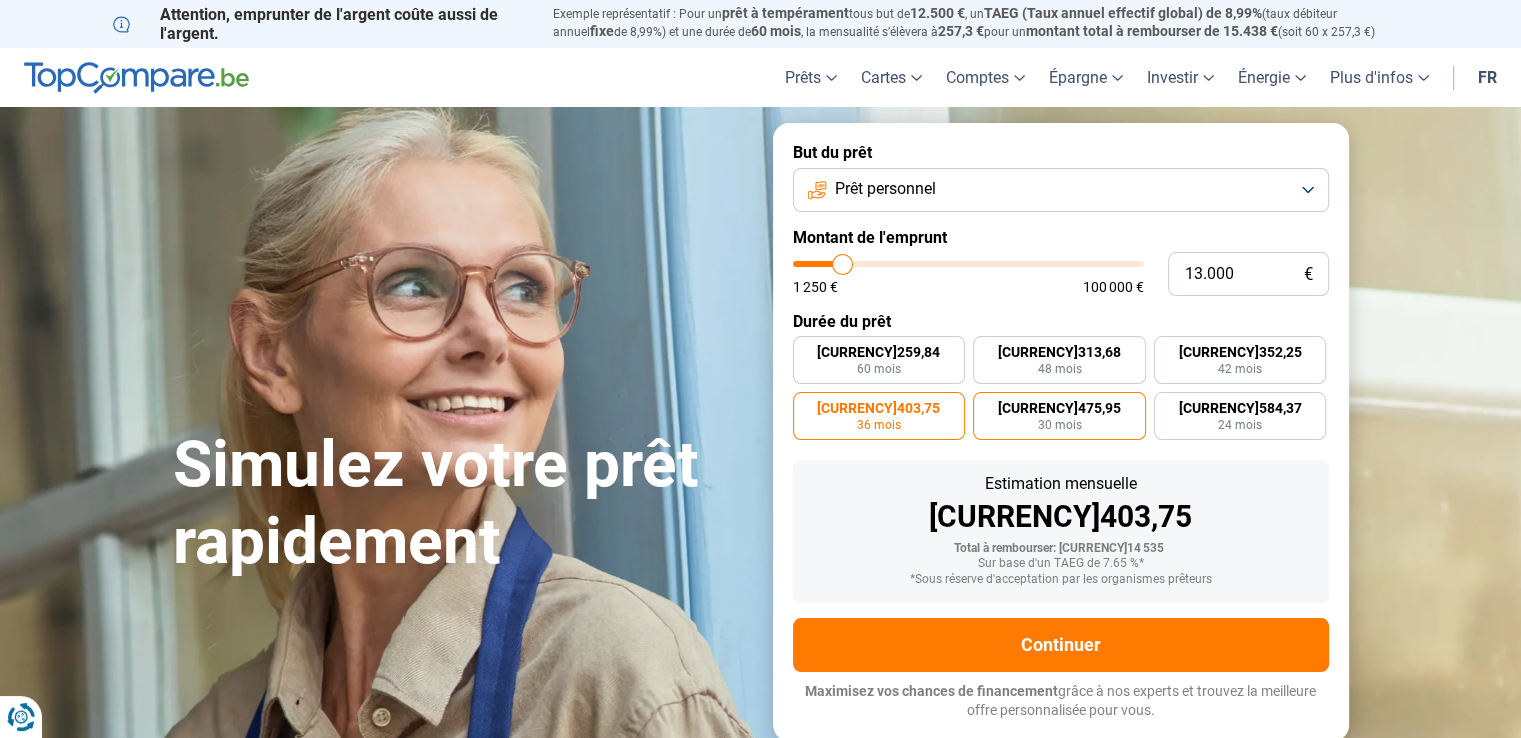 click on "30 mois" at bounding box center [1059, 425] 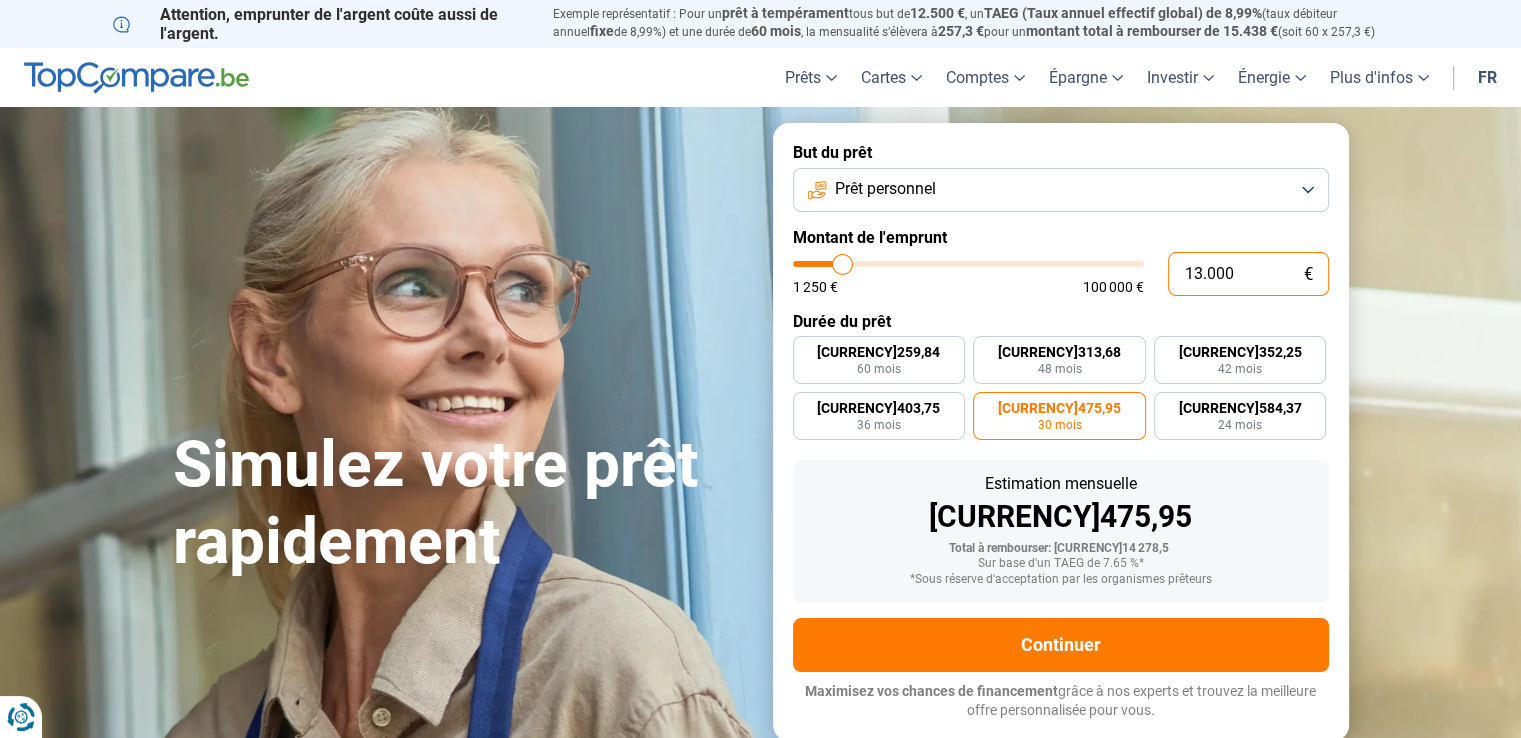 drag, startPoint x: 1235, startPoint y: 271, endPoint x: 1029, endPoint y: 253, distance: 206.78491 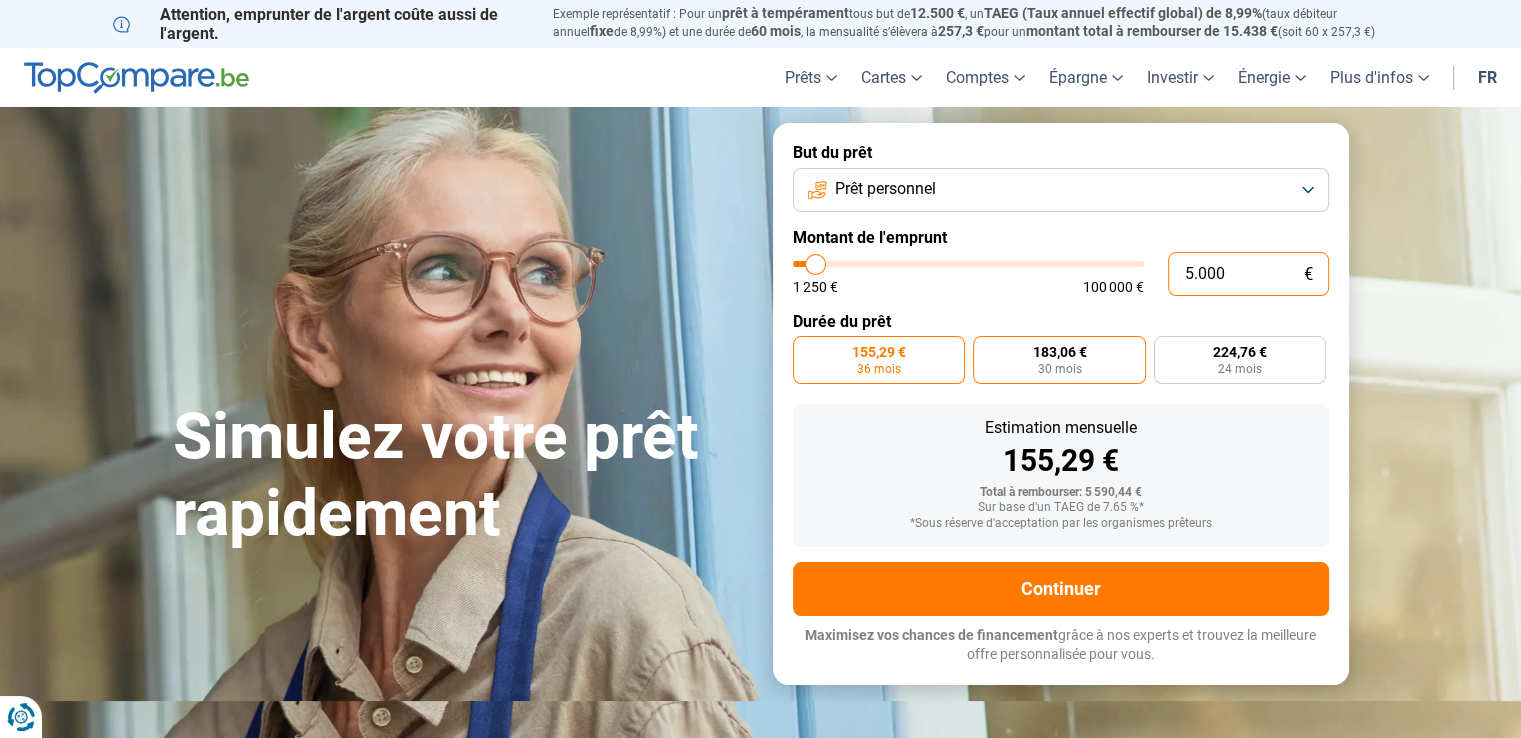 type on "5.000" 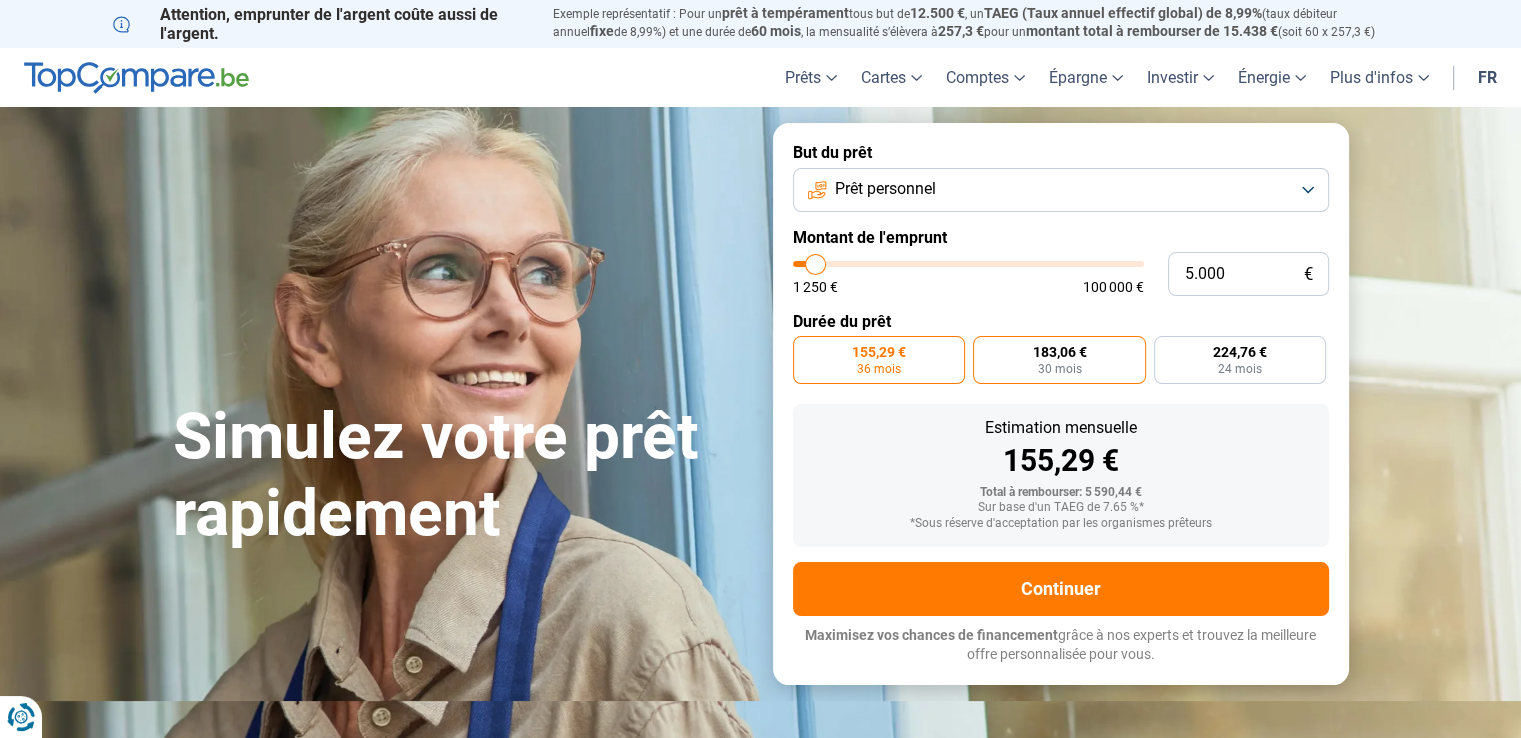 click on "183,06 €" at bounding box center (1059, 352) 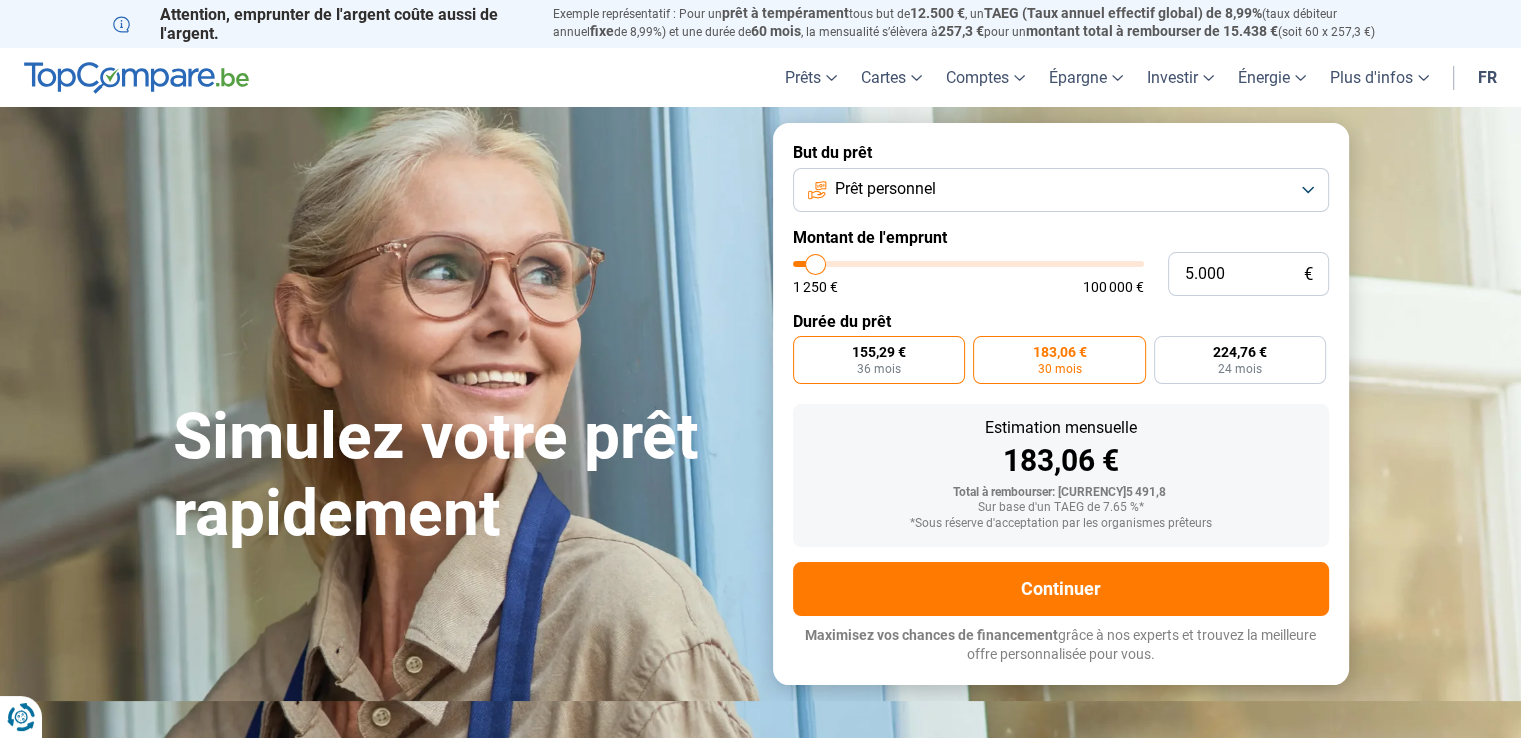 click on "155,29 € 36 mois" at bounding box center [879, 360] 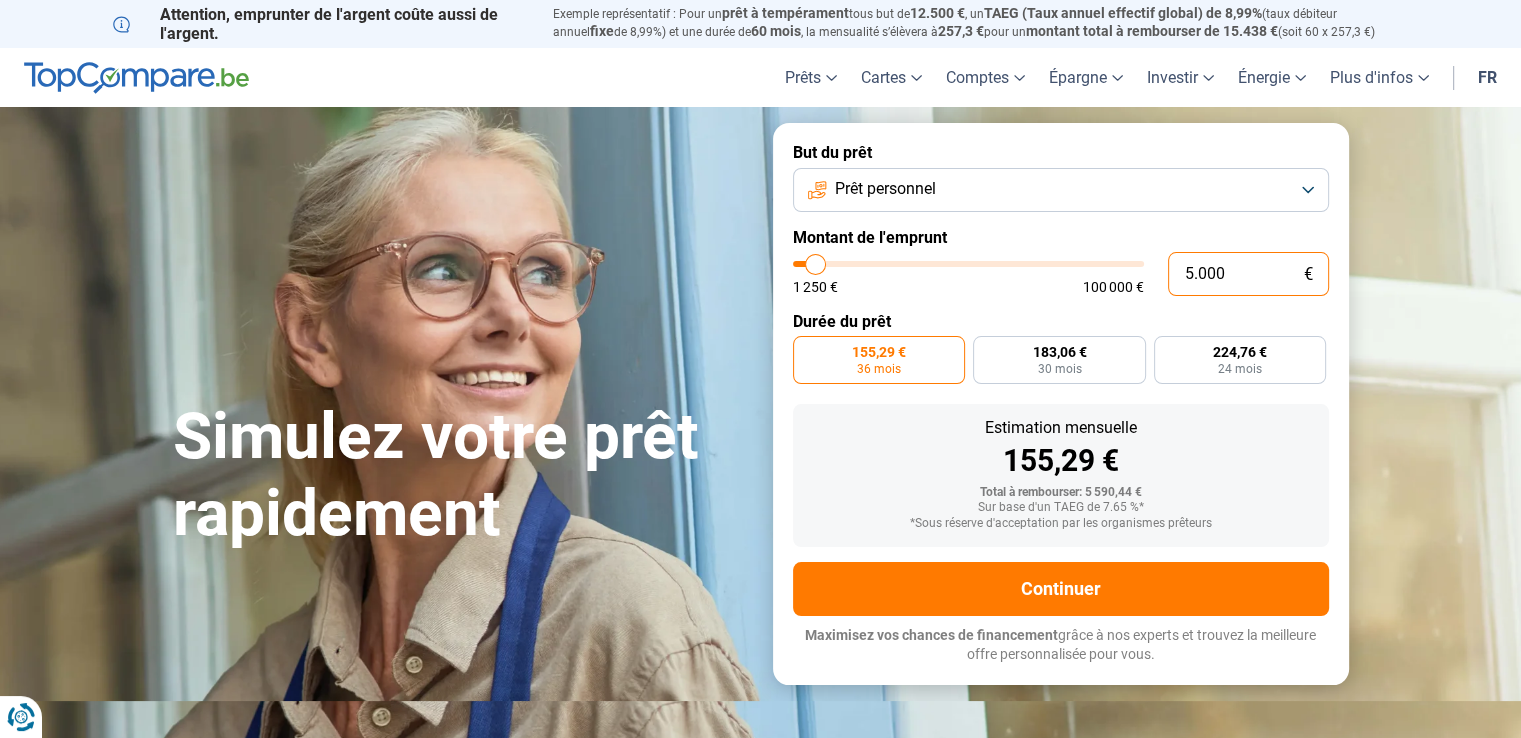 drag, startPoint x: 1153, startPoint y: 257, endPoint x: 1101, endPoint y: 257, distance: 52 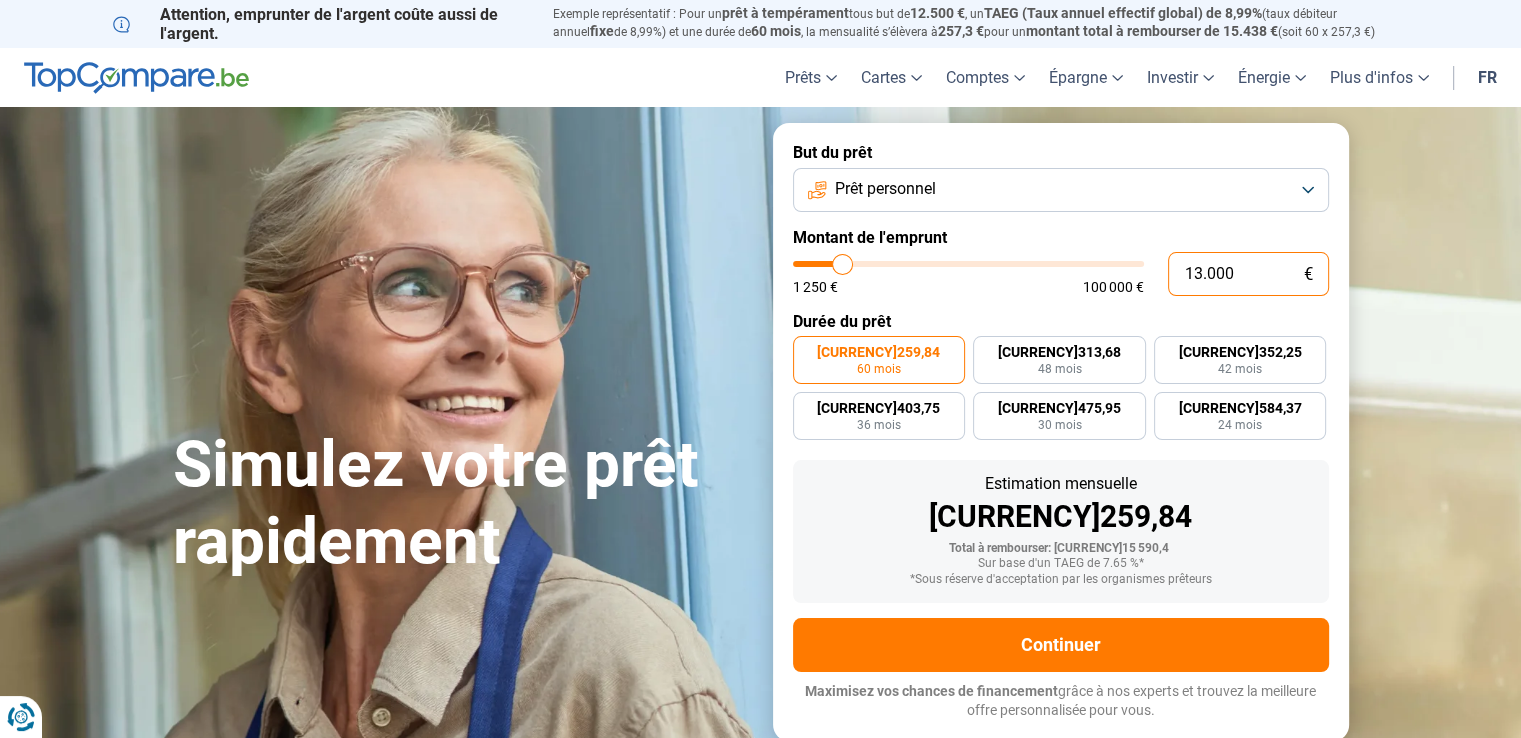drag, startPoint x: 1270, startPoint y: 270, endPoint x: 985, endPoint y: 254, distance: 285.44876 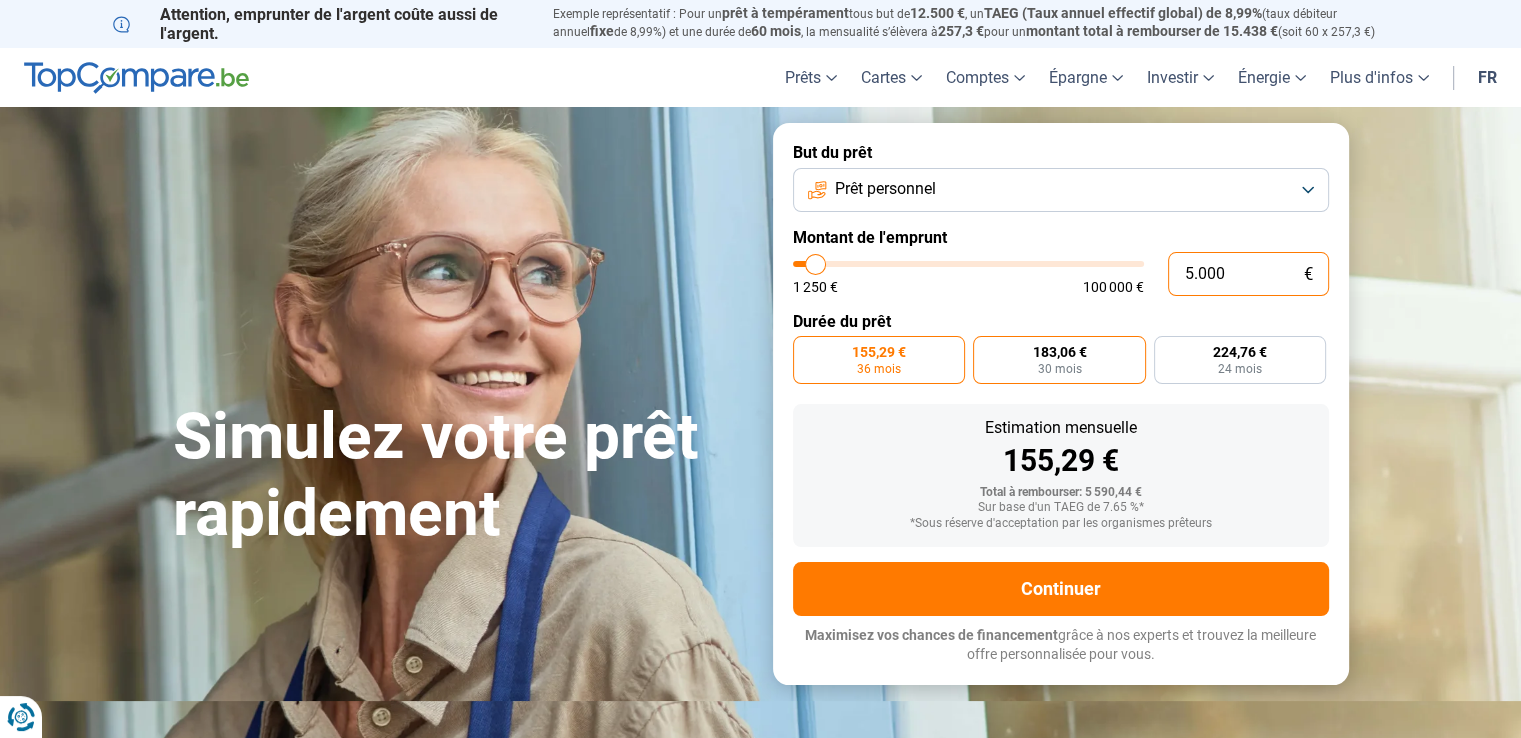type on "5.000" 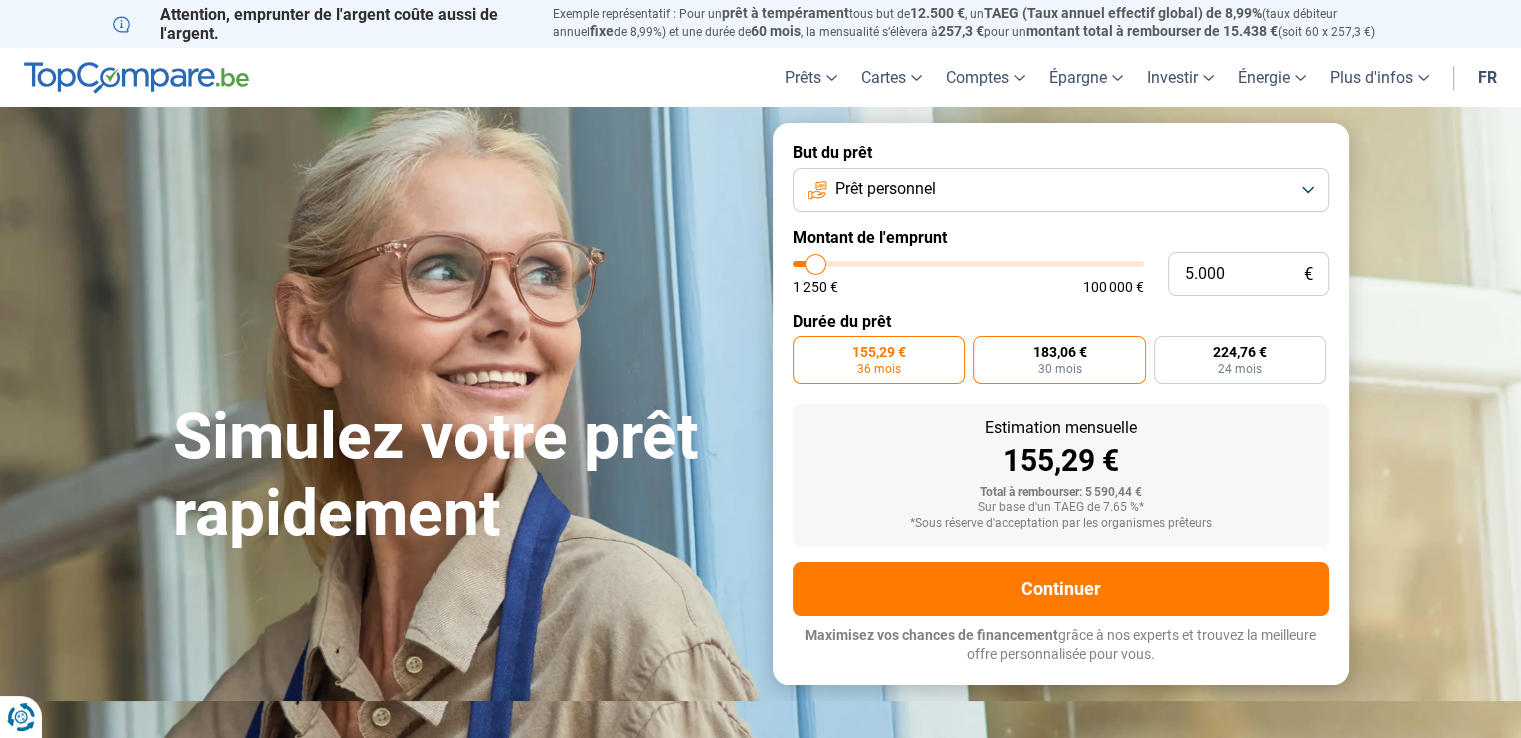 click on "[CURRENCY]183,06 30 mois" at bounding box center [1059, 360] 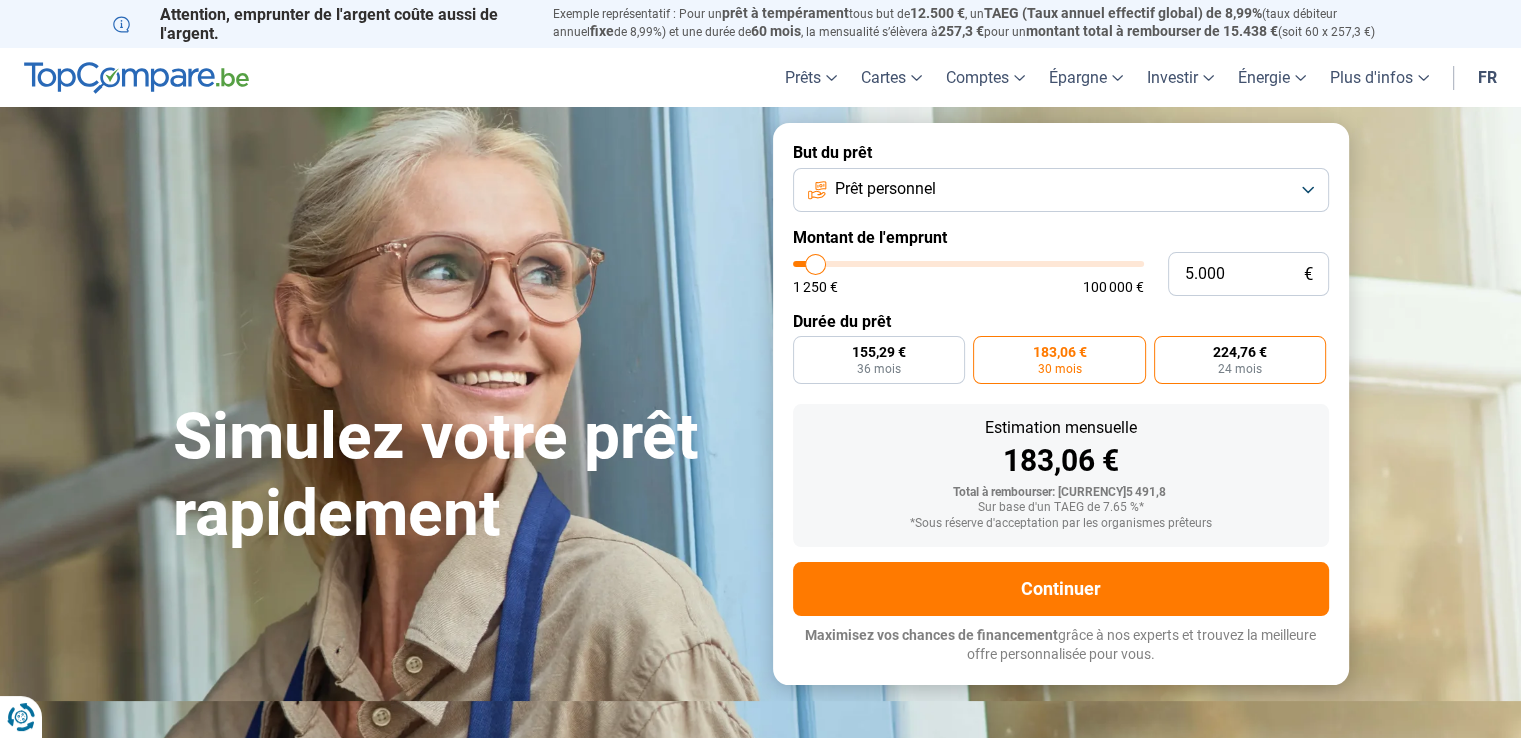 drag, startPoint x: 1271, startPoint y: 371, endPoint x: 1256, endPoint y: 366, distance: 15.811388 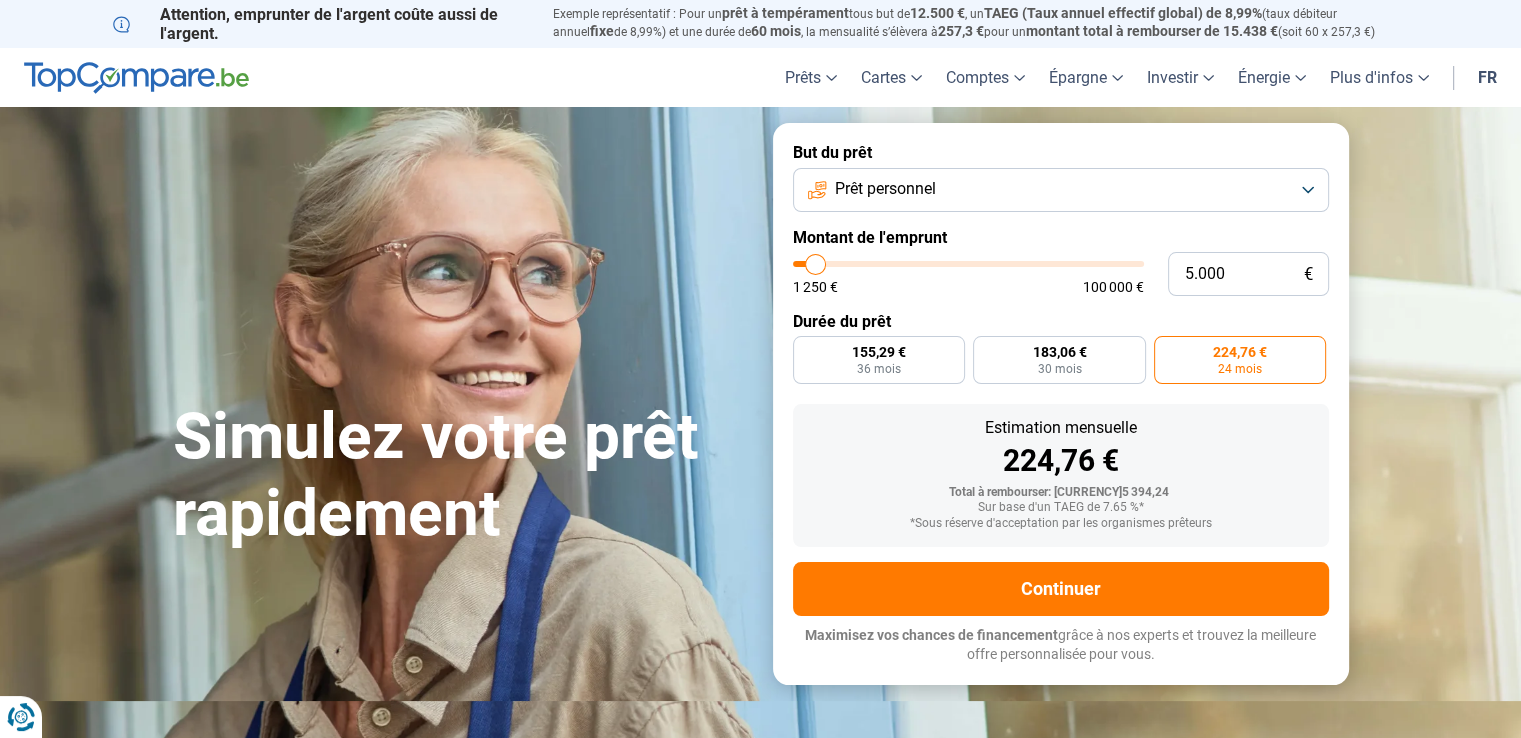 click on "224,76 €" at bounding box center (1240, 352) 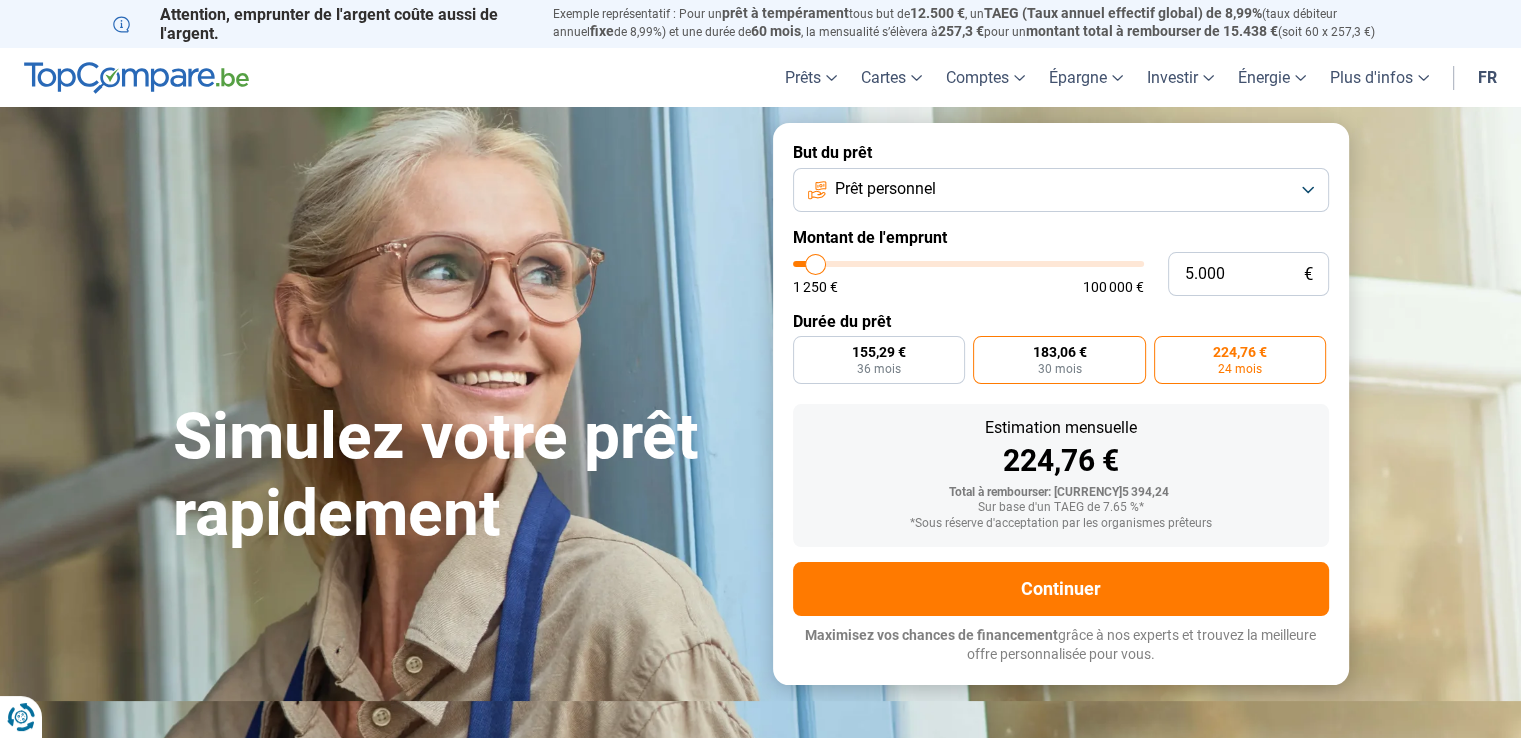 click on "[CURRENCY]183,06 30 mois" at bounding box center (1059, 360) 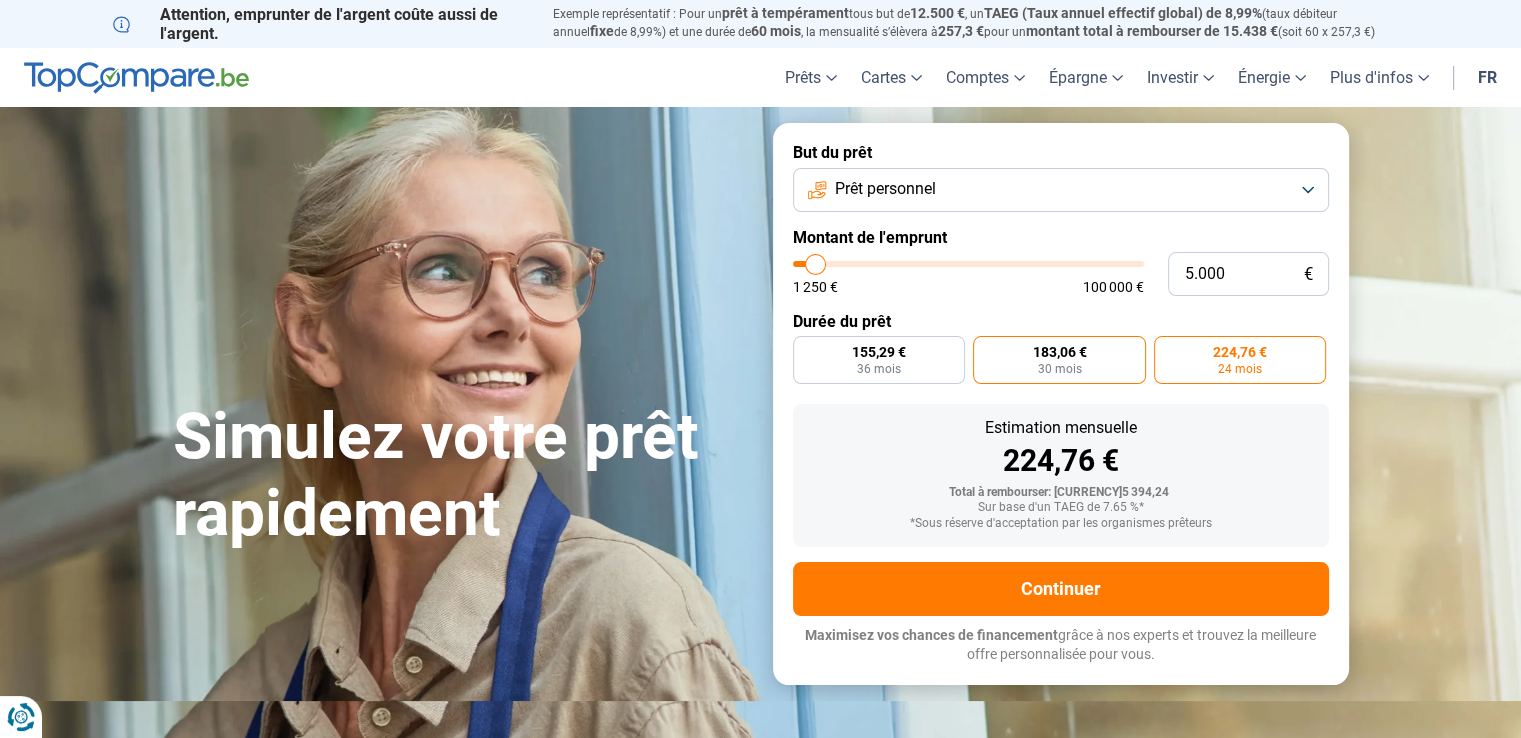 click on "183,06 €" at bounding box center [1059, 352] 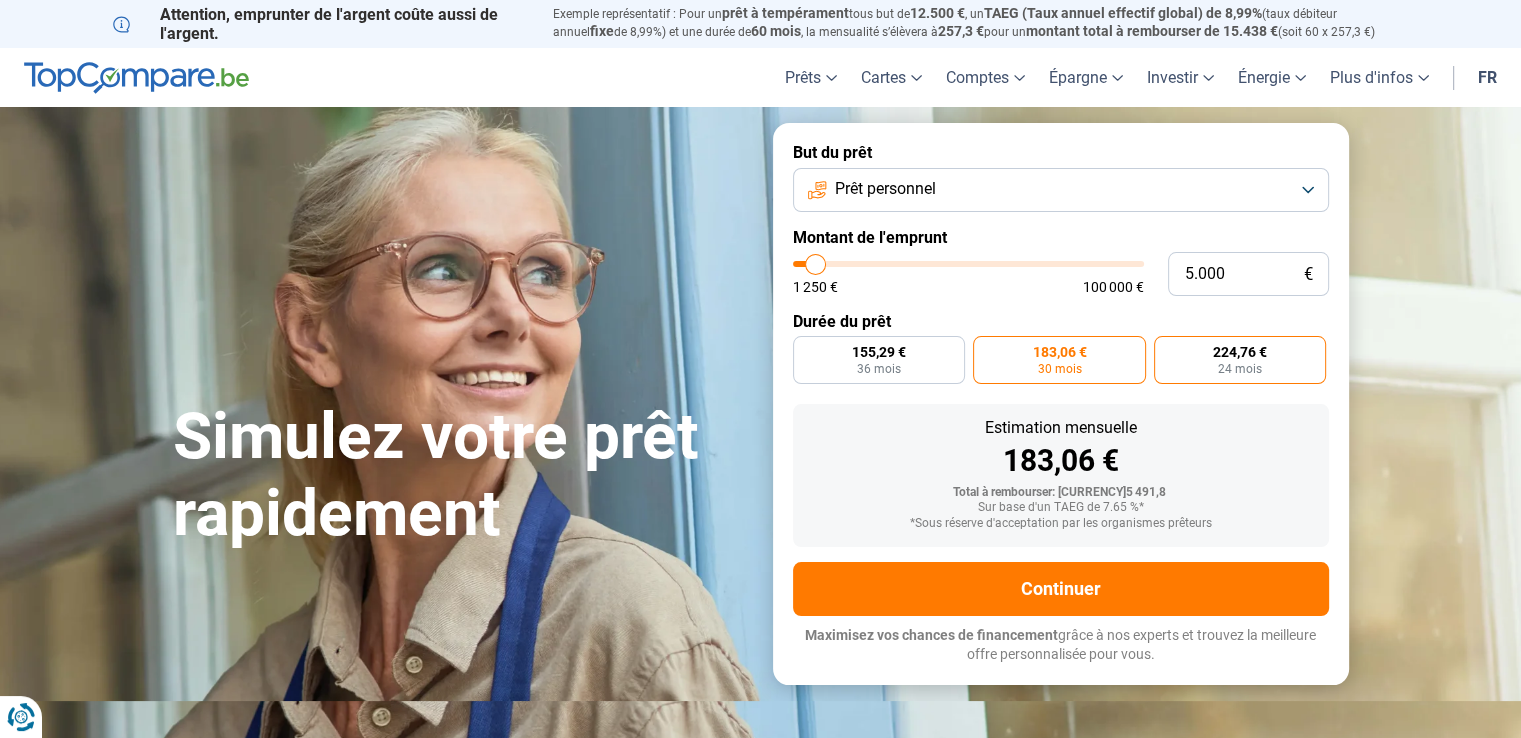 click on "[CURRENCY]224,76 24 mois" at bounding box center (1240, 360) 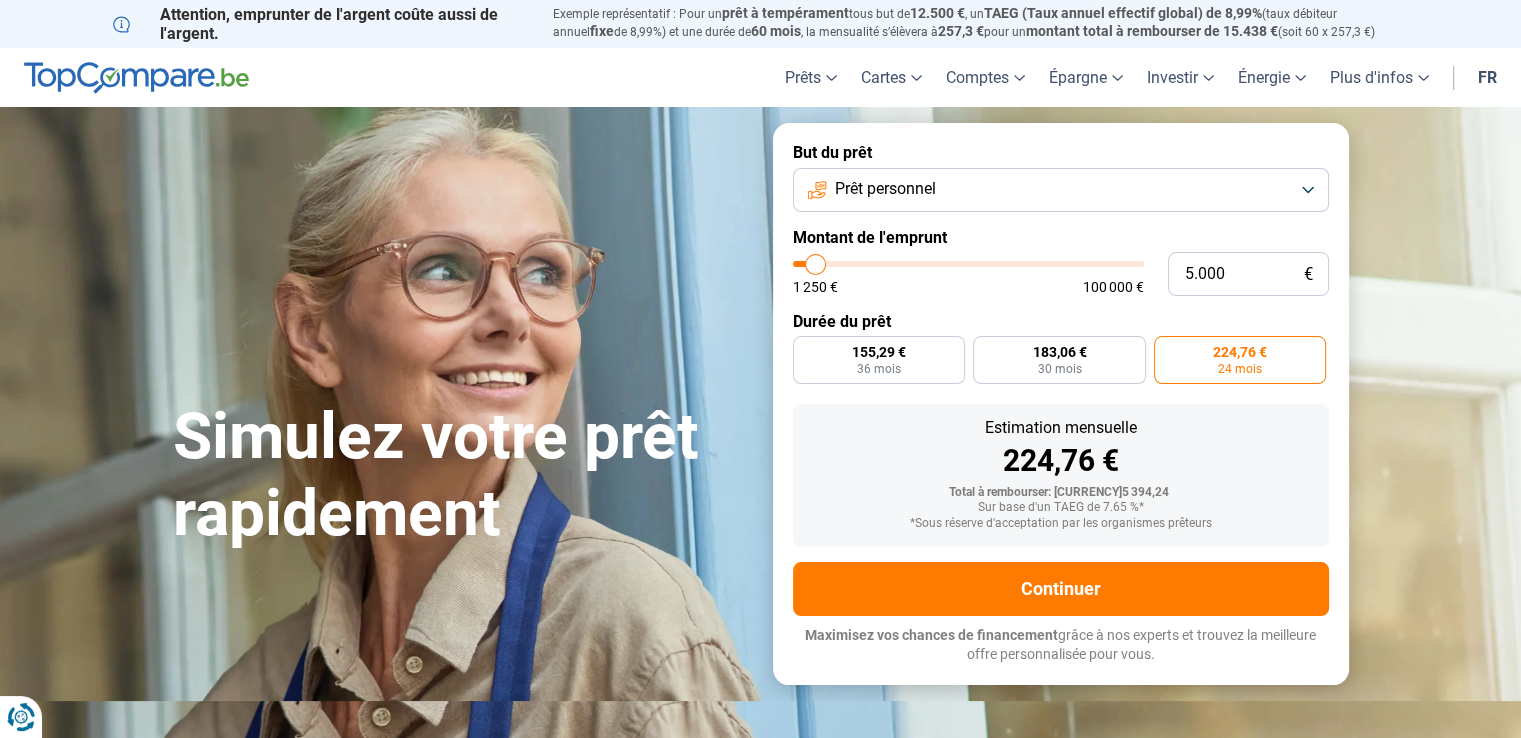 click on "[CURRENCY]224,76 24 mois" at bounding box center (1240, 360) 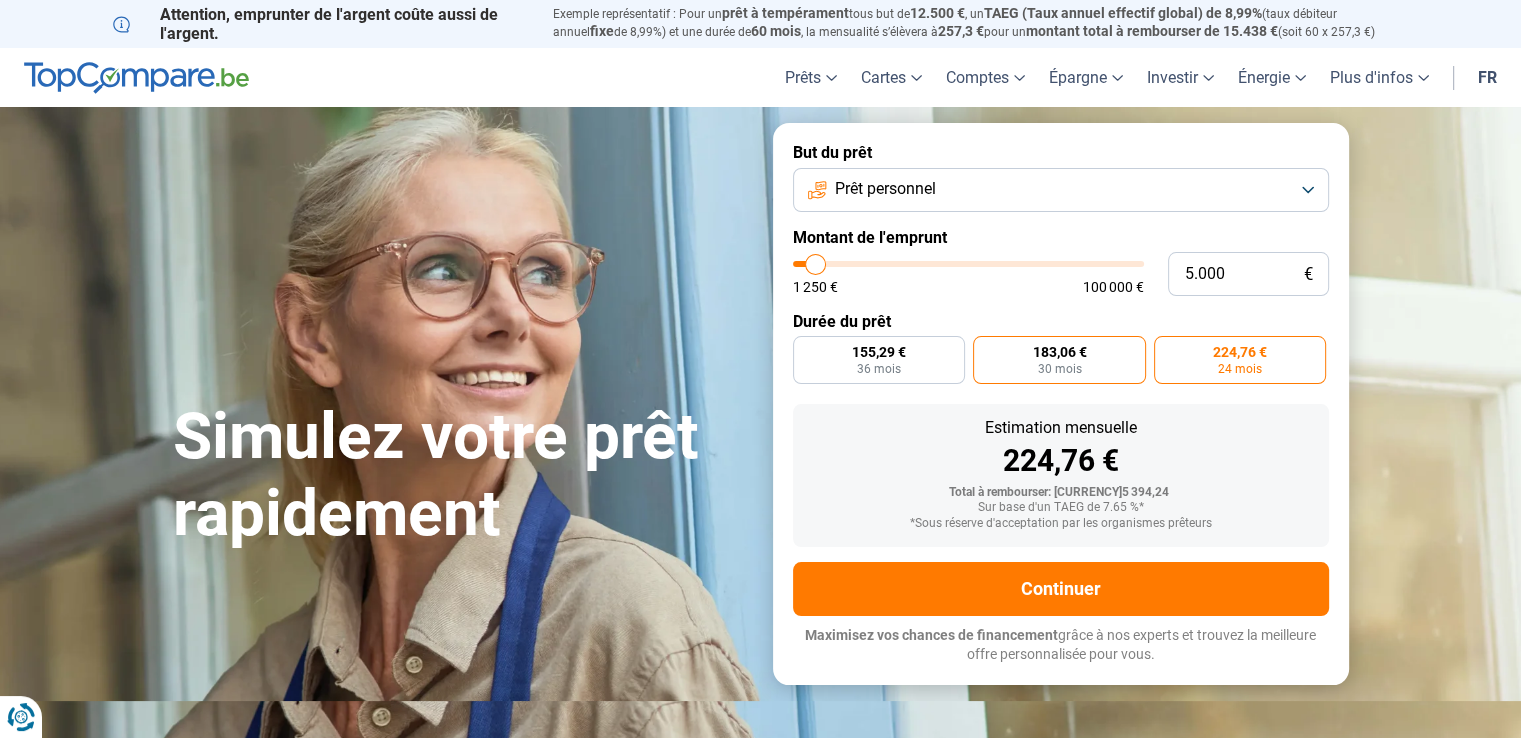 click on "[CURRENCY]183,06 30 mois" at bounding box center (1059, 360) 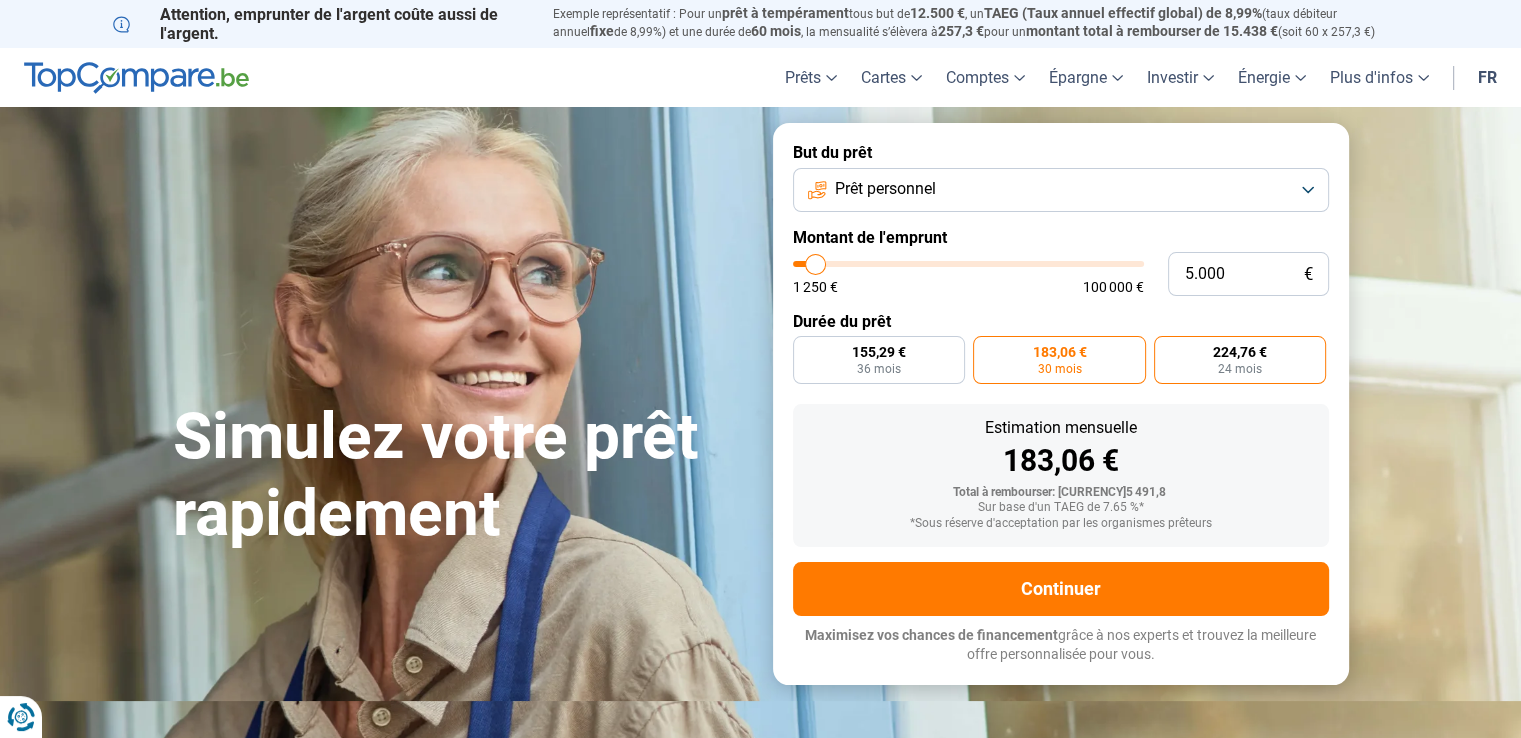 click on "24 mois" at bounding box center (1240, 369) 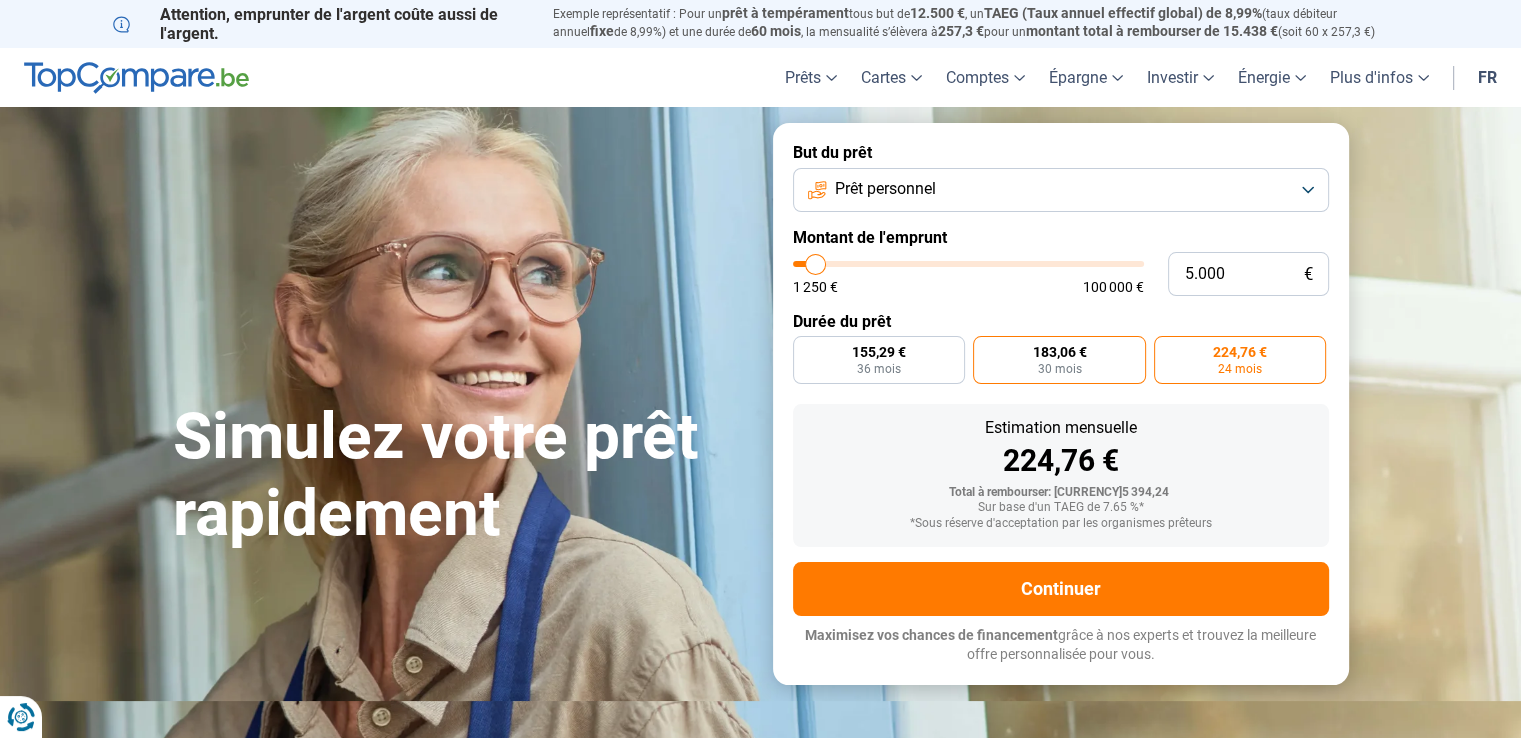 click on "[CURRENCY]183,06 30 mois" at bounding box center [1059, 360] 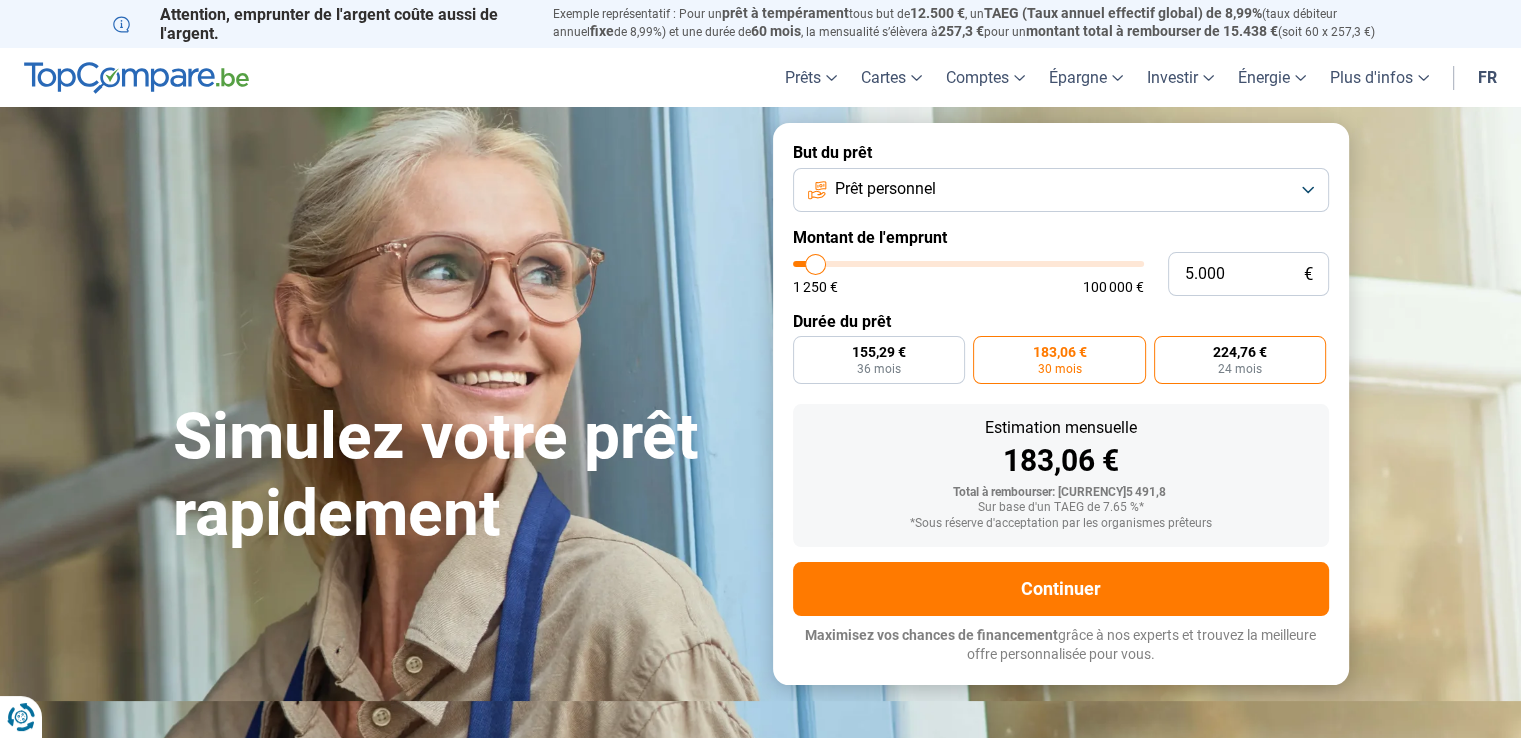 click on "[CURRENCY]224,76 24 mois" at bounding box center (1240, 360) 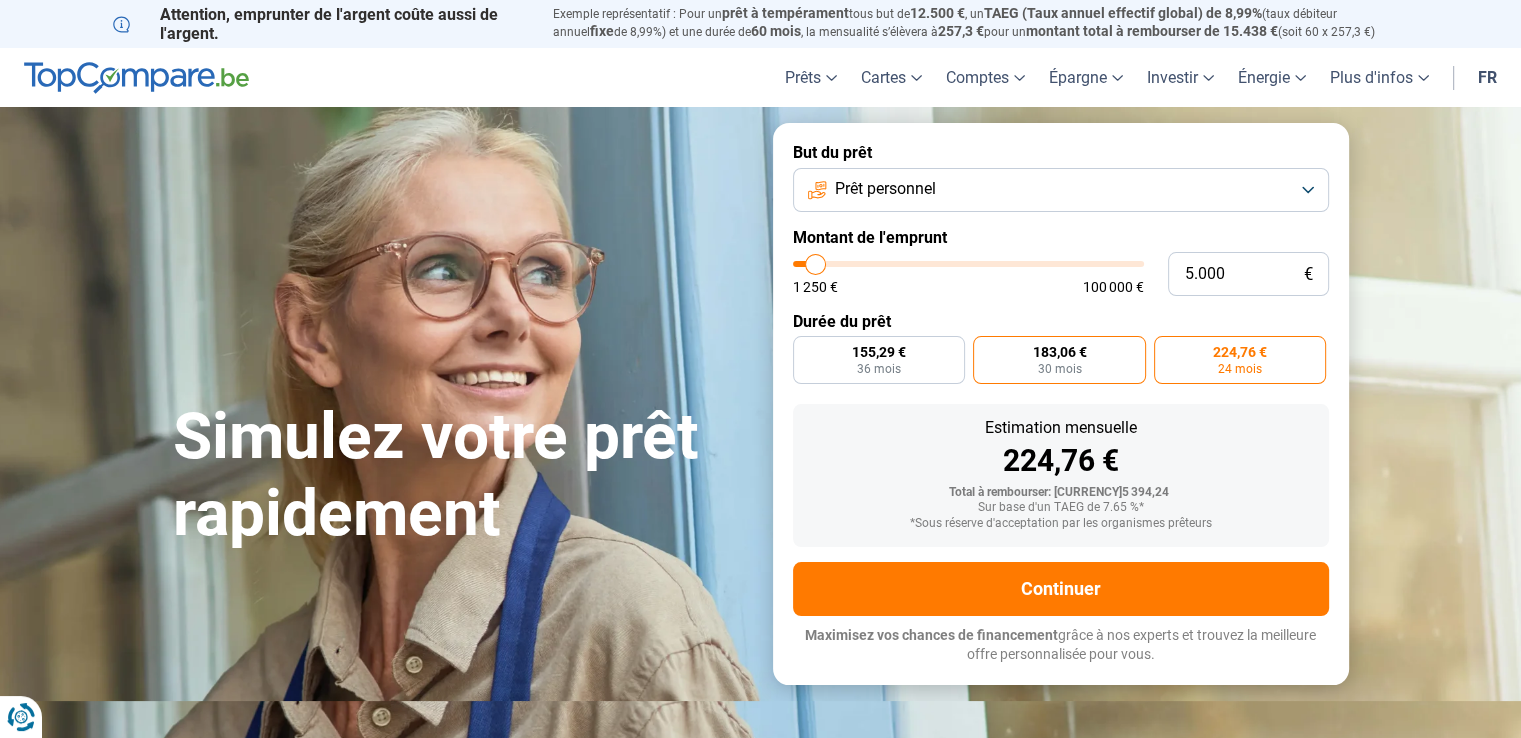 click on "183,06 €" at bounding box center [1059, 352] 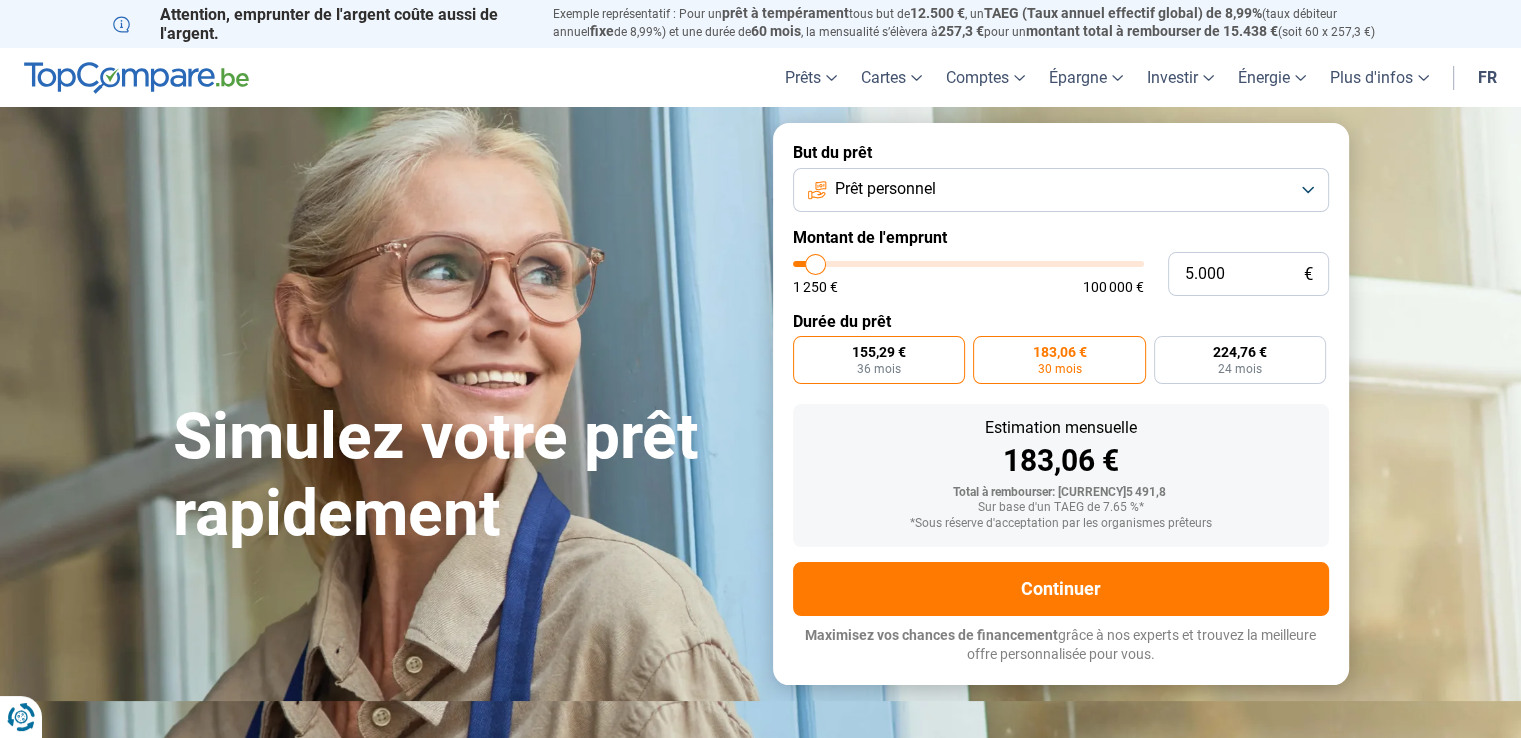 click on "36 mois" at bounding box center (879, 369) 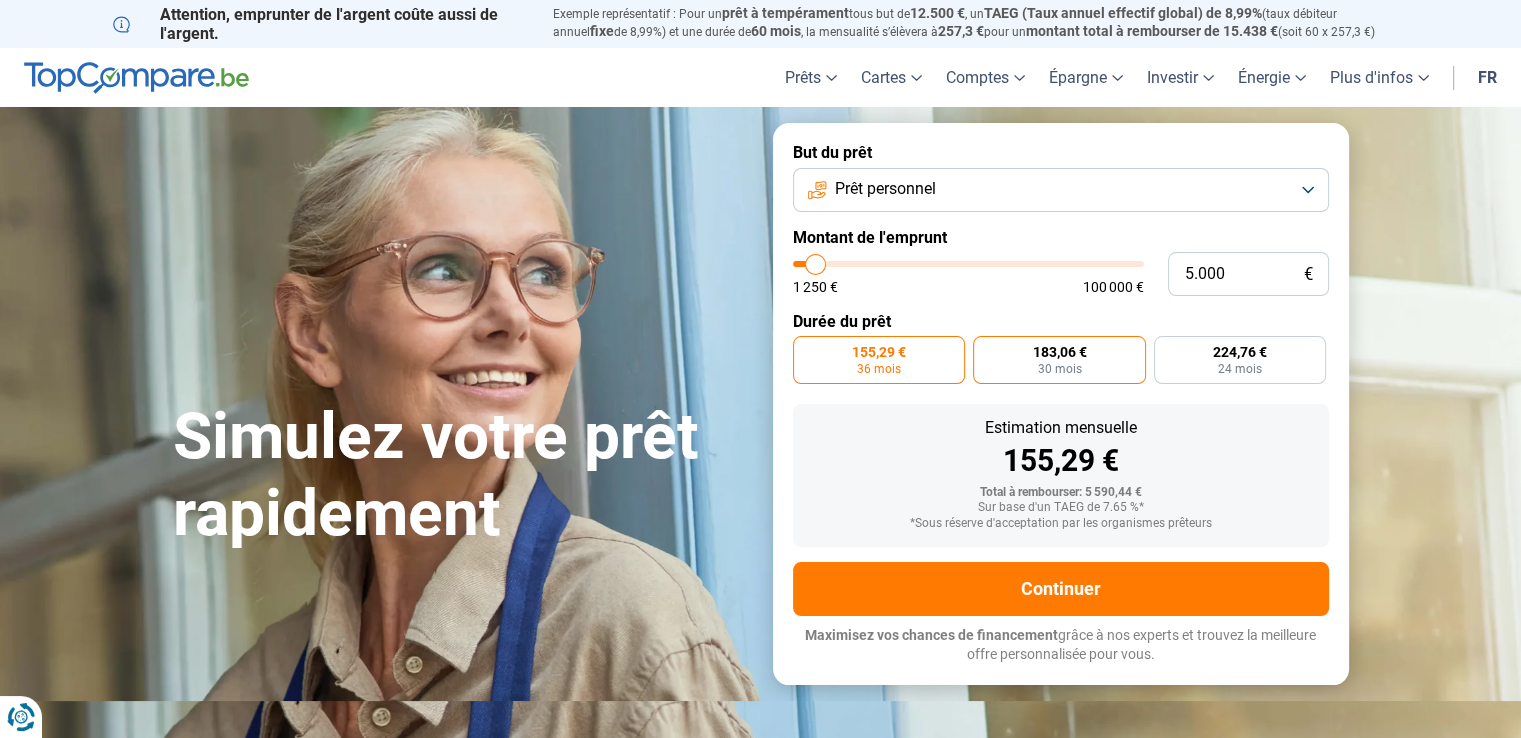 click on "183,06 €" at bounding box center (1059, 352) 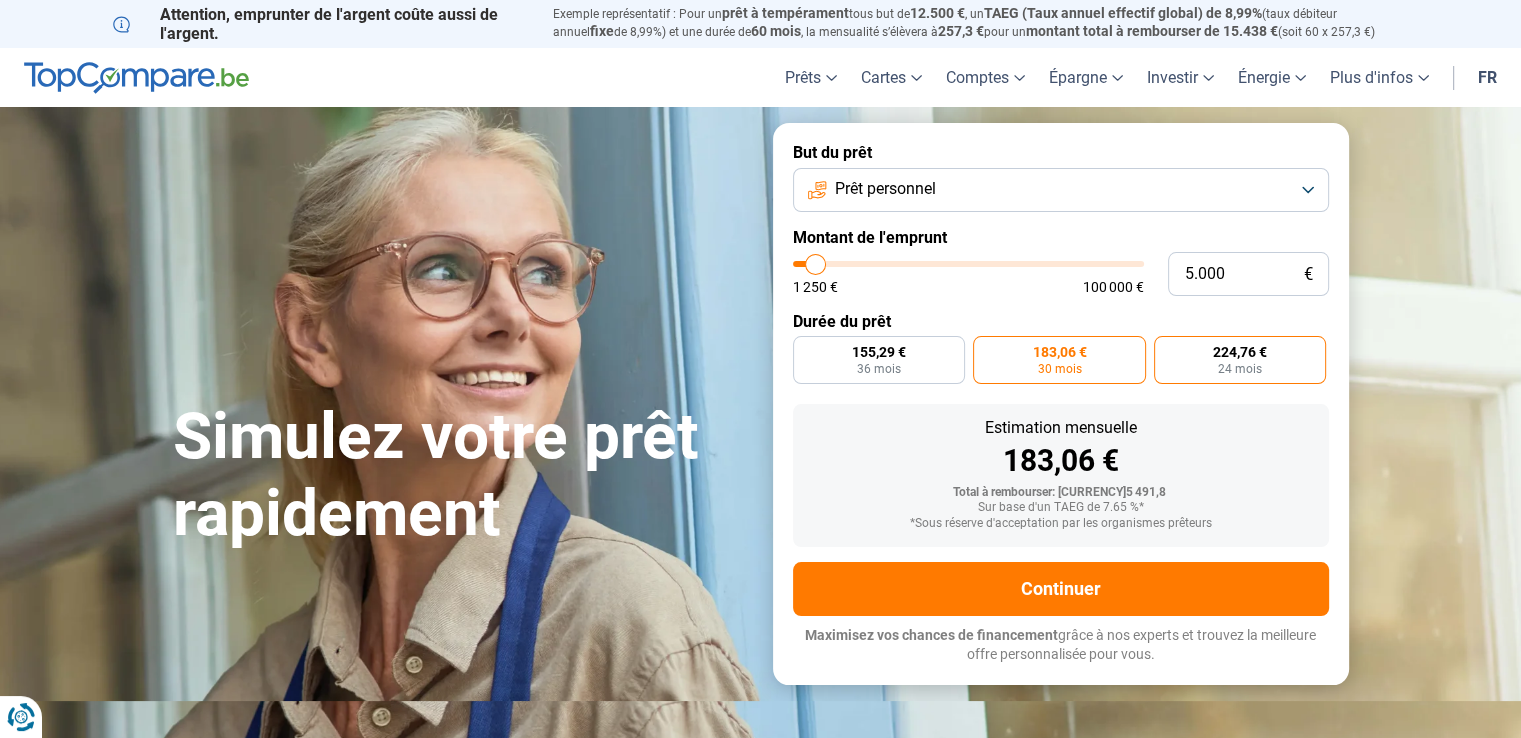 click on "[CURRENCY]224,76 24 mois" at bounding box center [1240, 360] 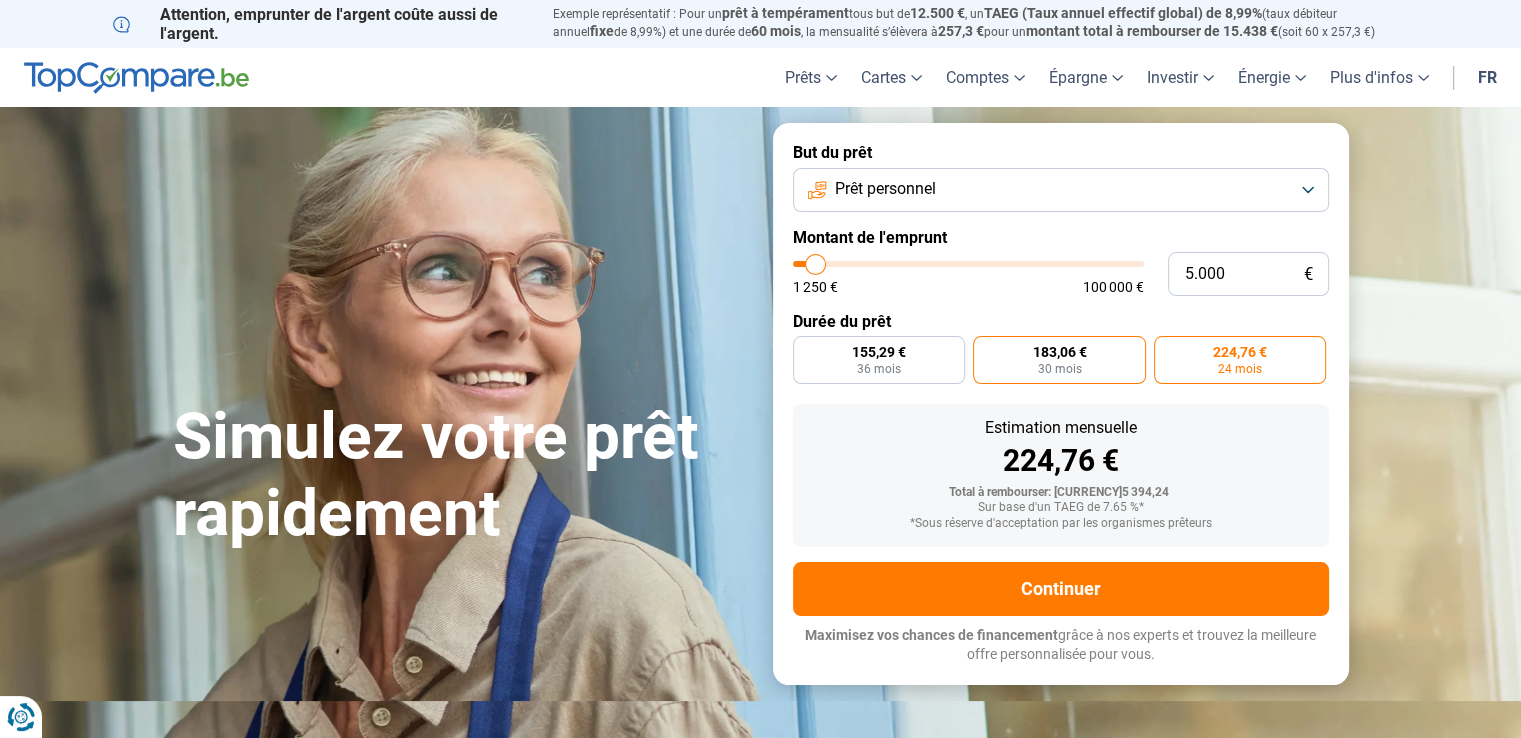 click on "183,06 €" at bounding box center (1059, 352) 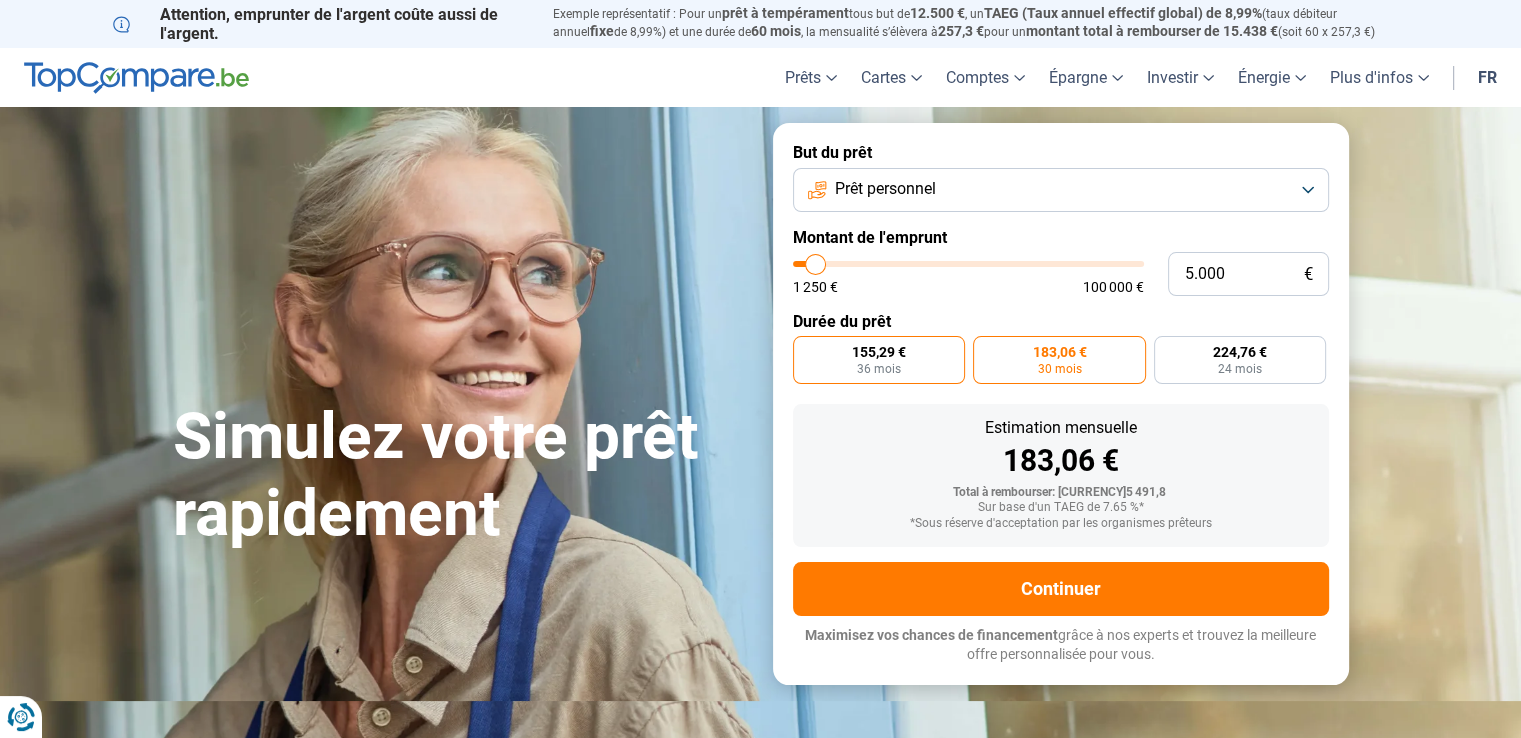 click on "155,29 €" at bounding box center [879, 352] 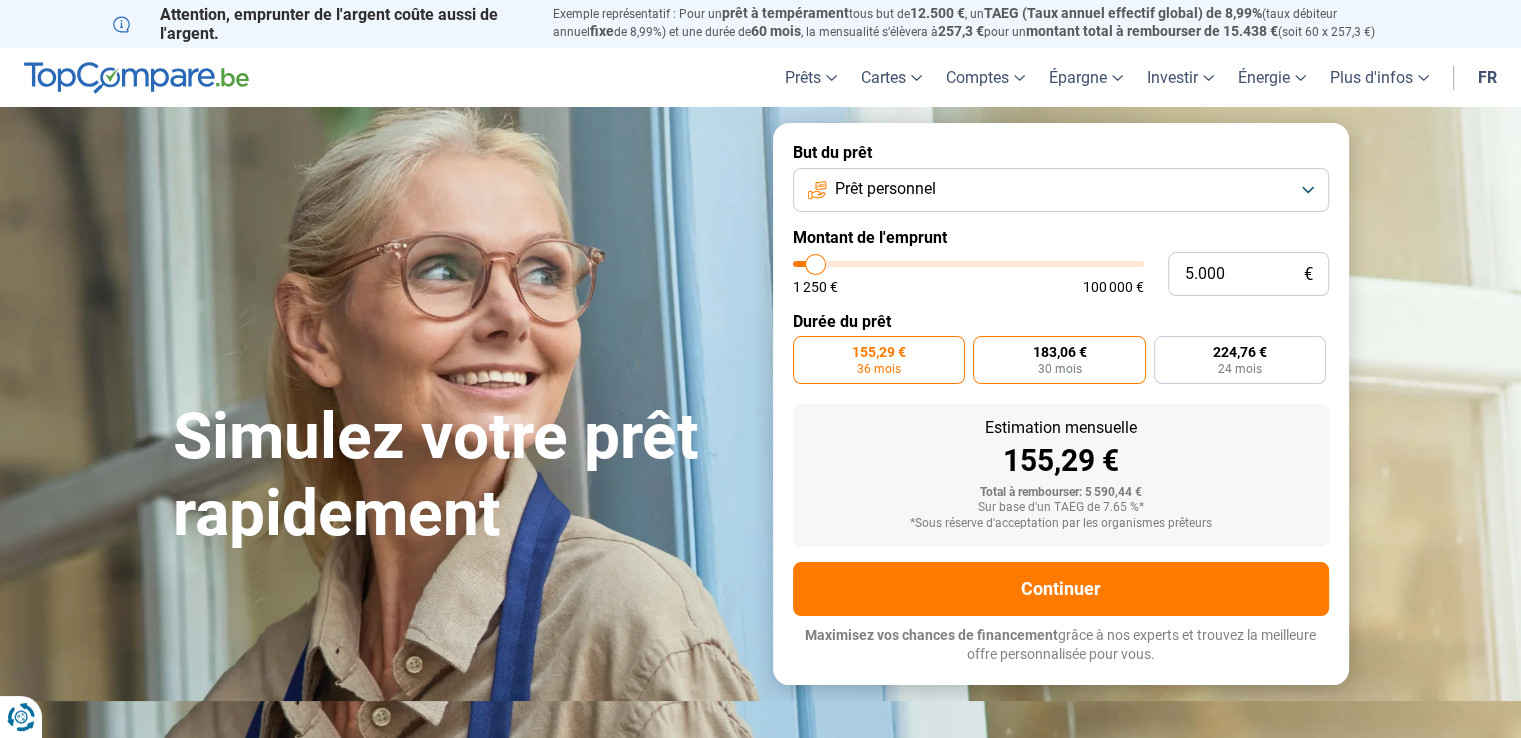 click on "[CURRENCY]183,06 30 mois" at bounding box center [1059, 360] 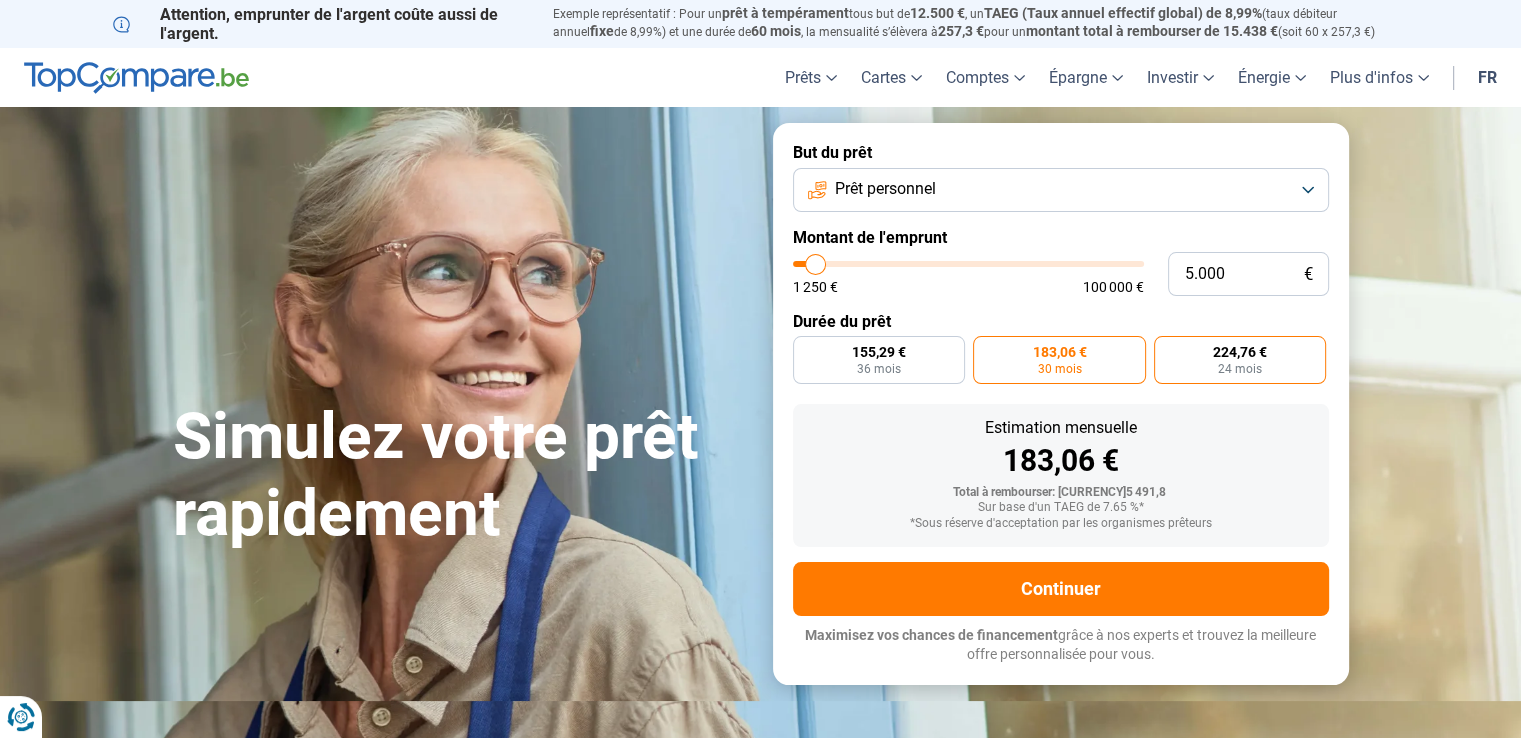 drag, startPoint x: 1275, startPoint y: 373, endPoint x: 1266, endPoint y: 368, distance: 10.29563 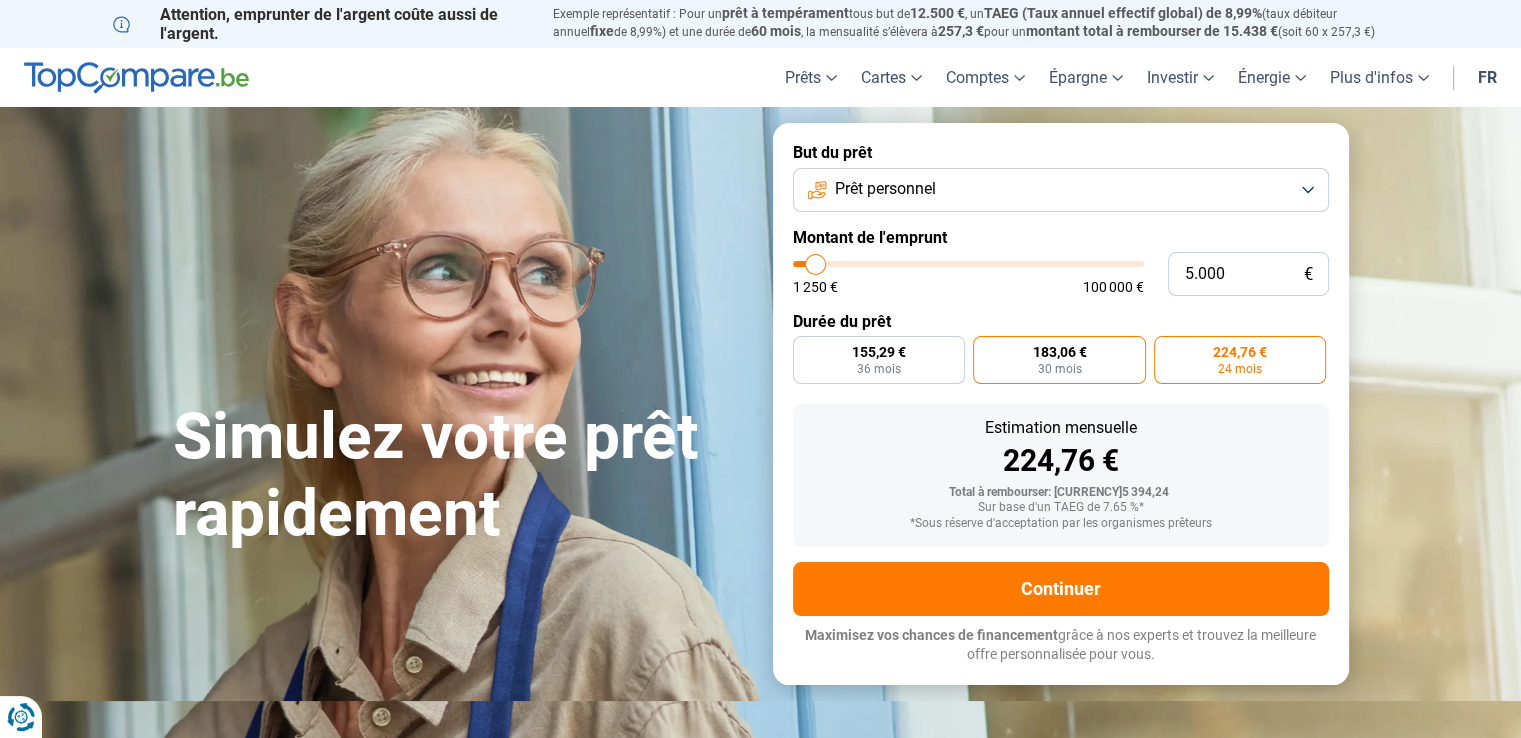 click on "[CURRENCY]183,06 30 mois" at bounding box center (1059, 360) 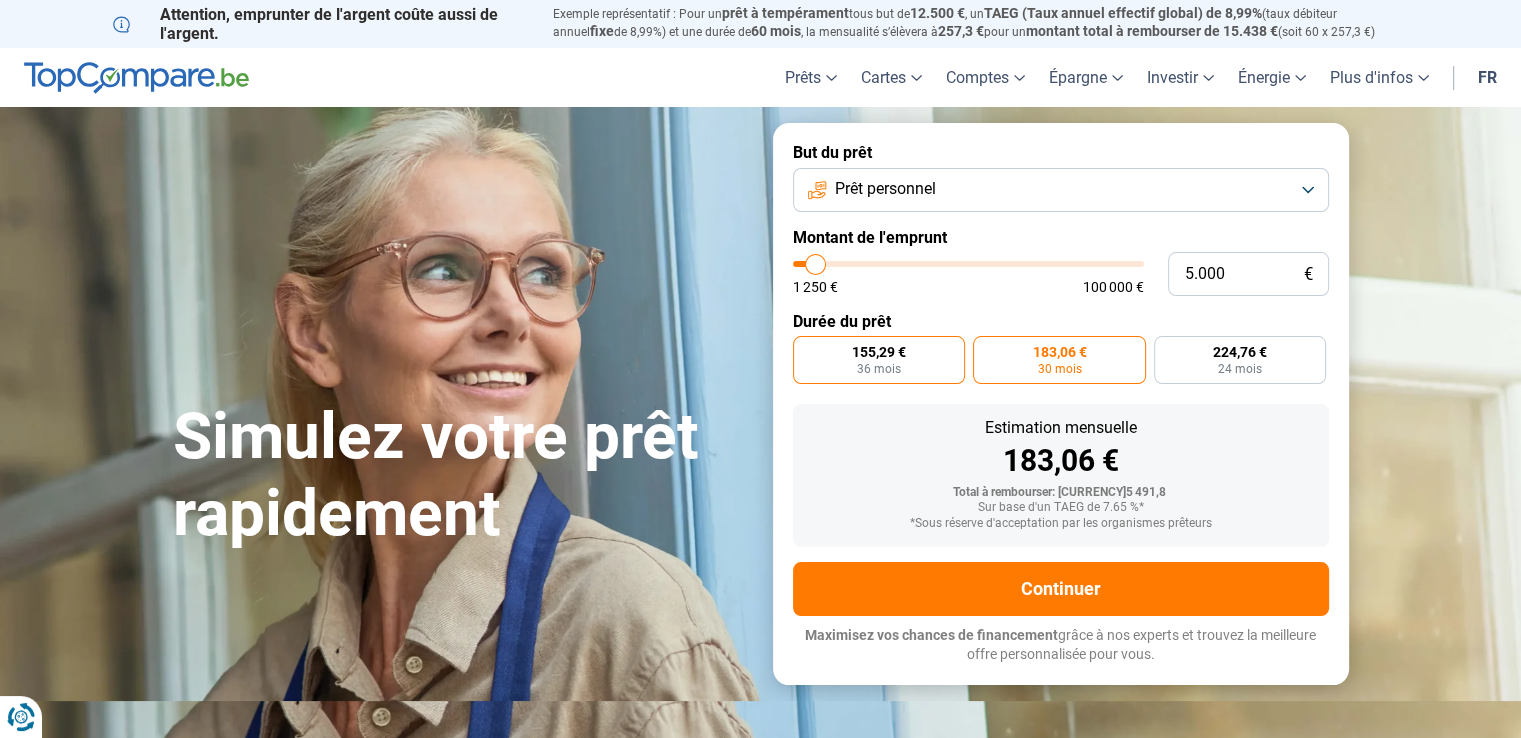 click on "155,29 € 36 mois" at bounding box center (879, 360) 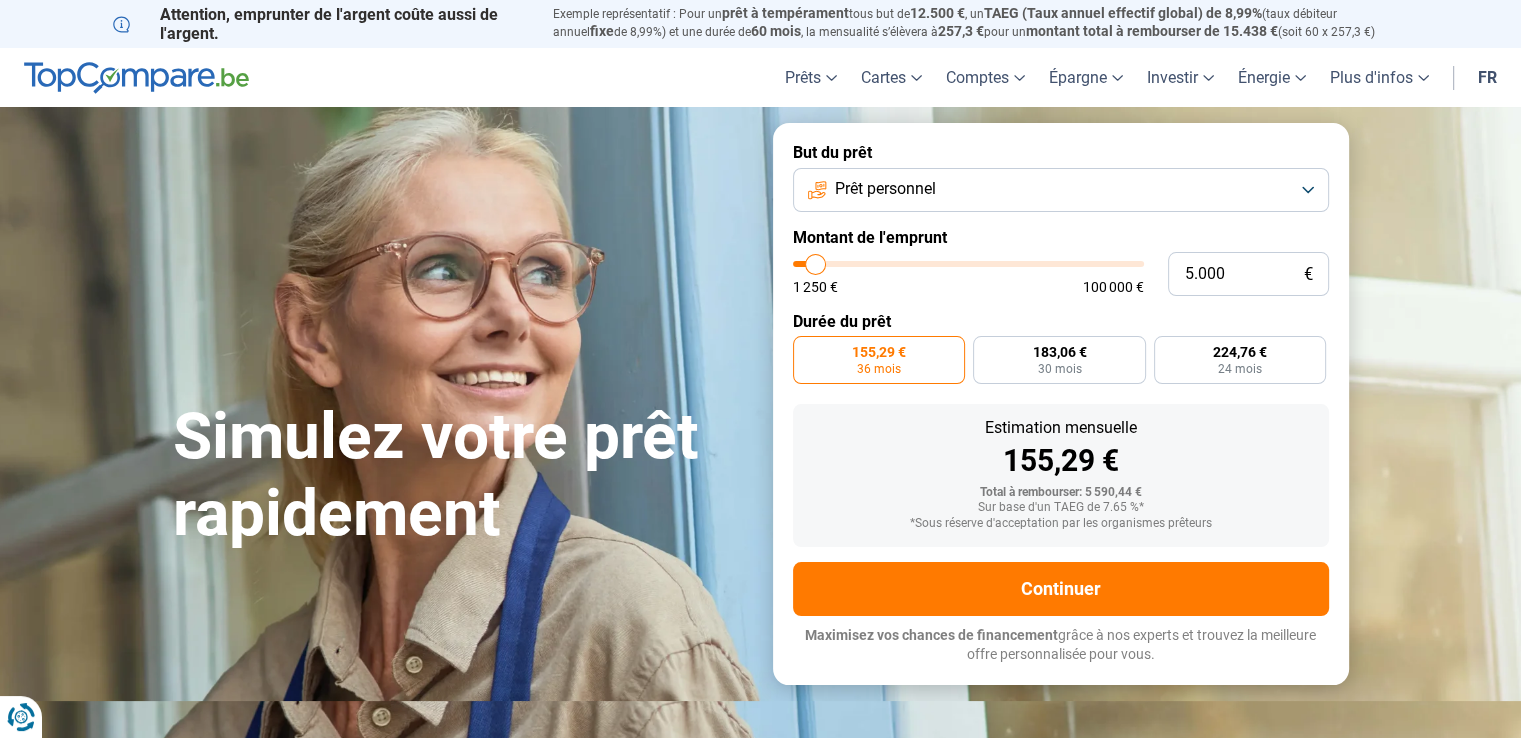 click on "But du prêt Prêt personnel Montant de l'emprunt [CURRENCY]5.000 [CURRENCY]1 250 [CURRENCY]100 000 Durée du prêt [CURRENCY]155,29 36 mois [CURRENCY]183,06 30 mois [CURRENCY]224,76 24 mois Estimation mensuelle [CURRENCY]155,29 Total à rembourser: [CURRENCY]5 590,44 Sur base d'un TAEG de 7.65 %* *Sous réserve d'acceptation par les organismes prêteurs Continuer Maximisez vos chances de financement grâce à nos experts et trouvez la meilleure offre personnalisée pour vous. [CURRENCY]100.000+ simulations mensuelles réussies Maximisez vos chances de financement grâce à nos experts Trouvez la meilleure offre personnalisée" at bounding box center (1061, 403) 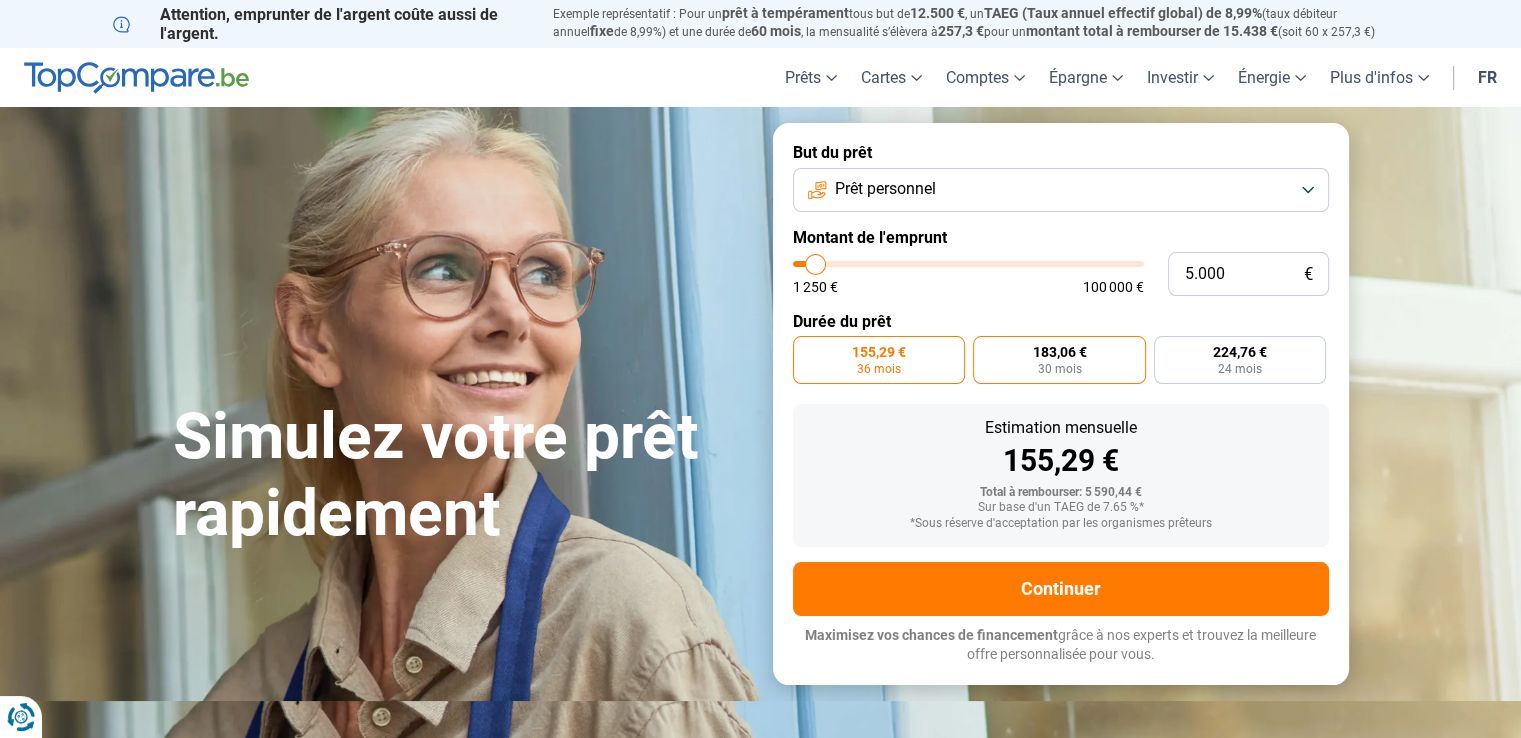 click on "183,06 €" at bounding box center (1059, 352) 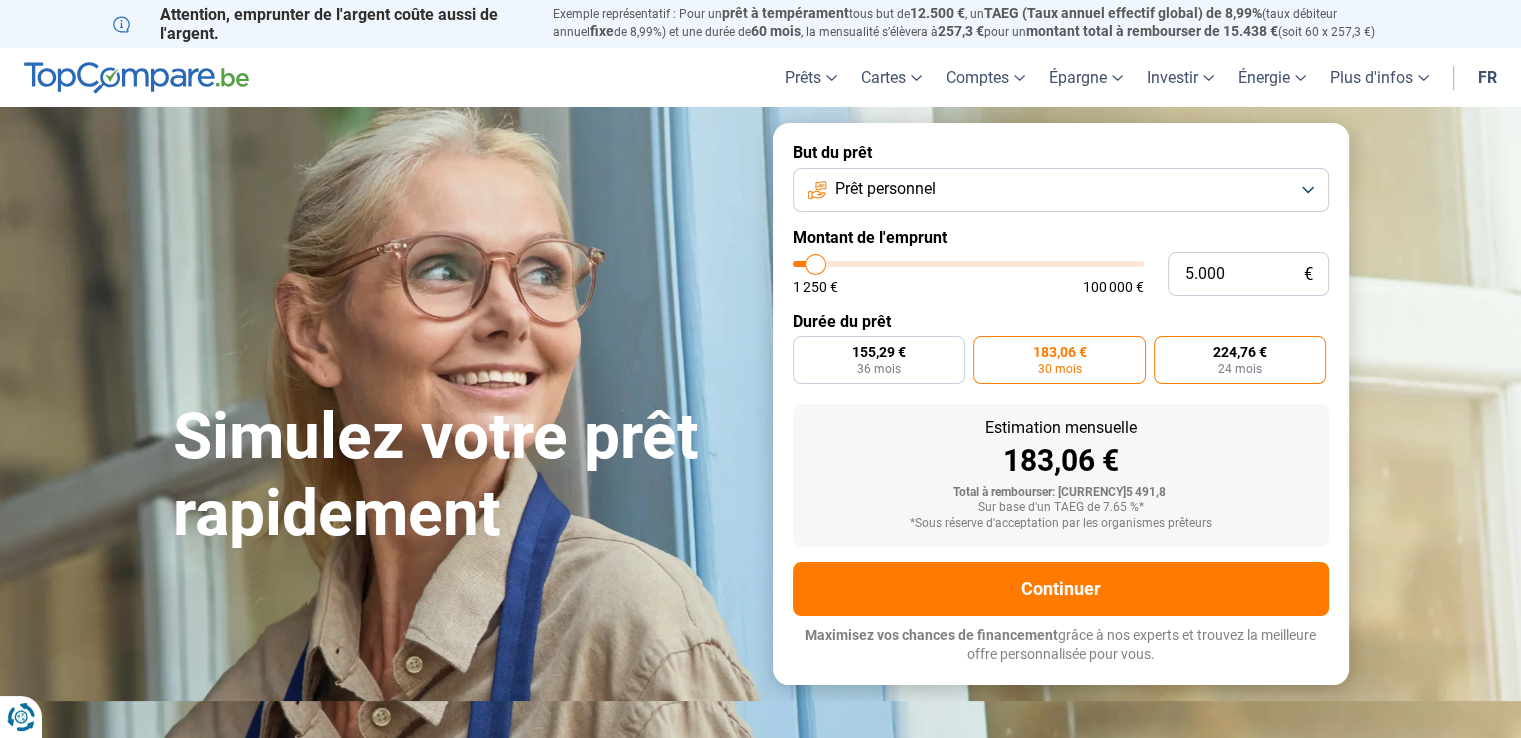 drag, startPoint x: 1218, startPoint y: 368, endPoint x: 1169, endPoint y: 370, distance: 49.0408 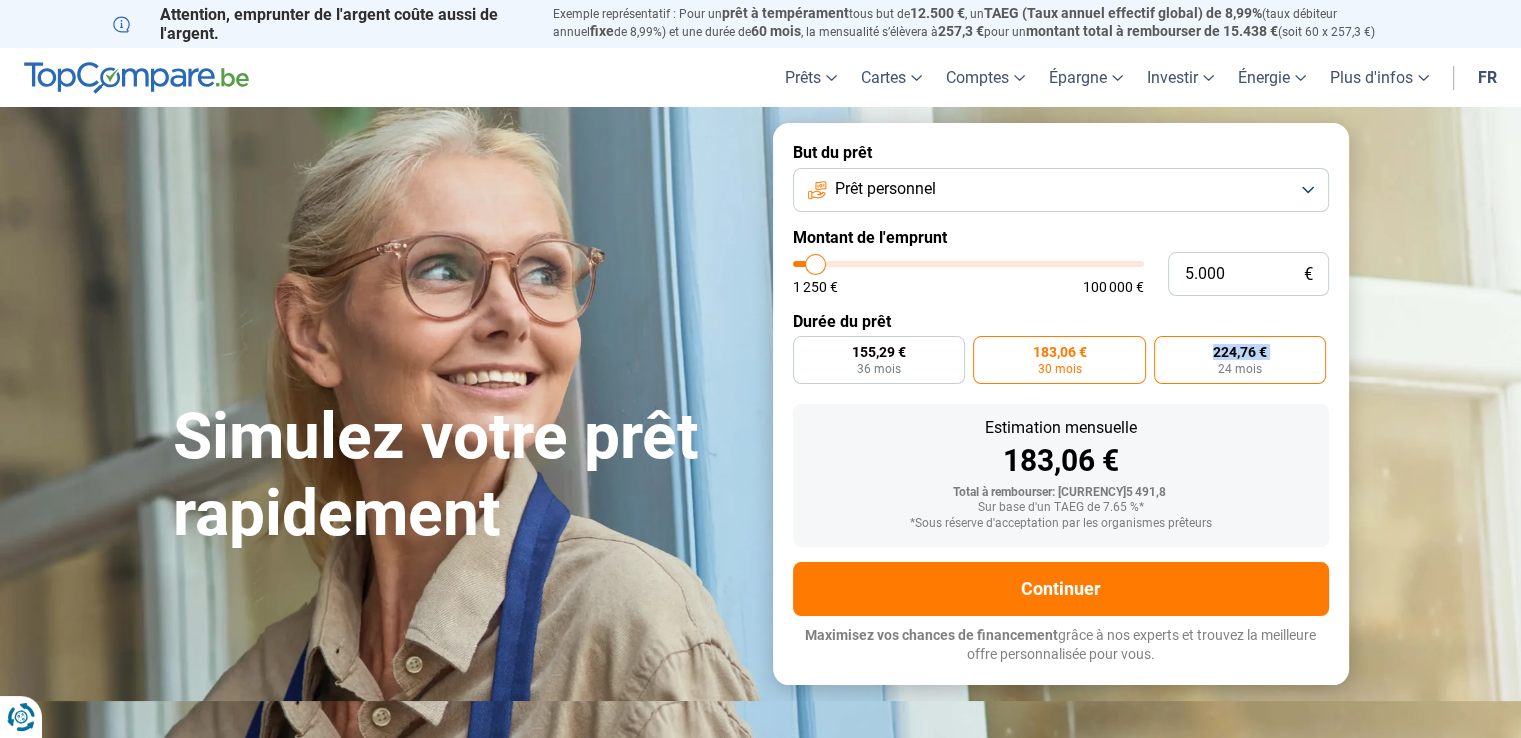 click on "[CURRENCY]224,76 24 mois" at bounding box center (1240, 360) 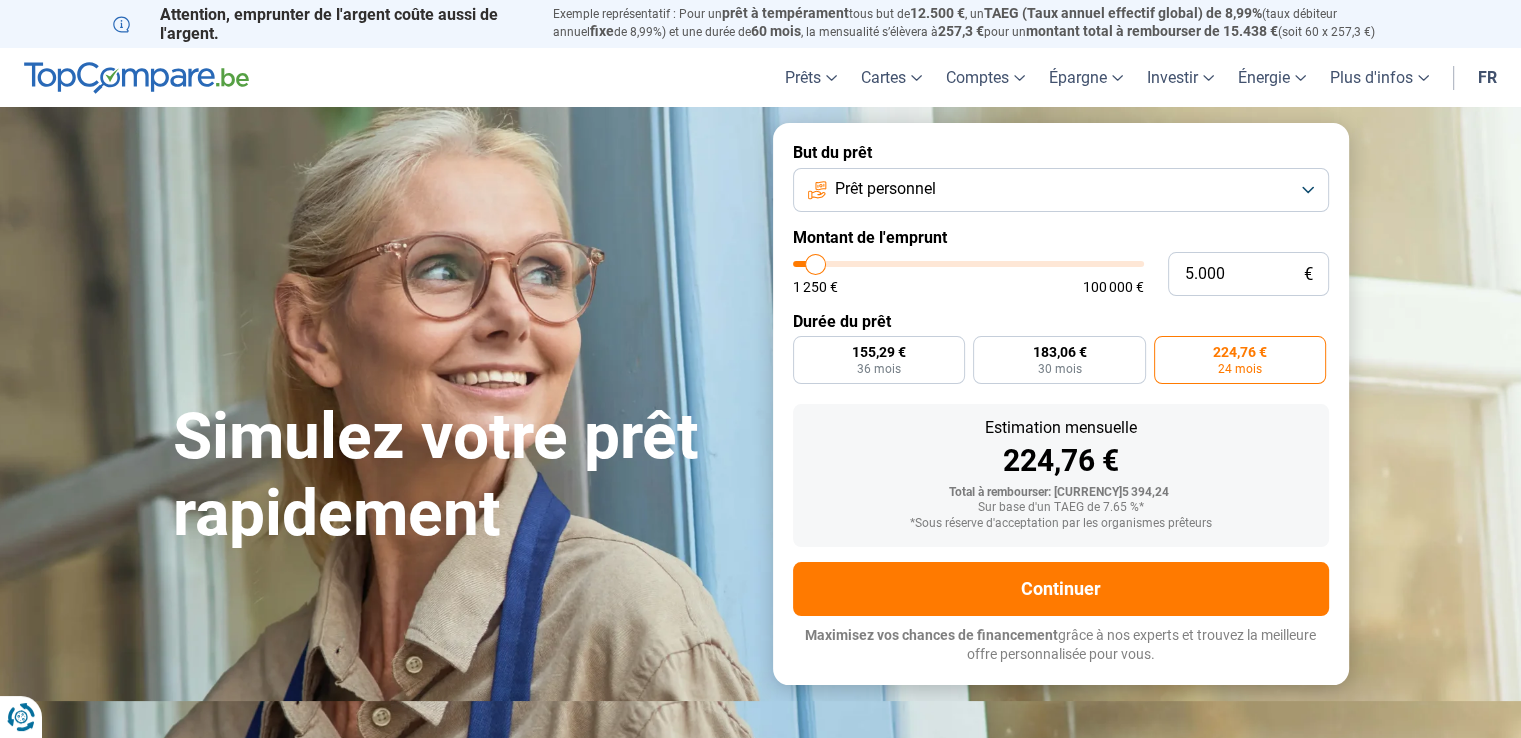 click on "Prêt personnel" at bounding box center [1061, 190] 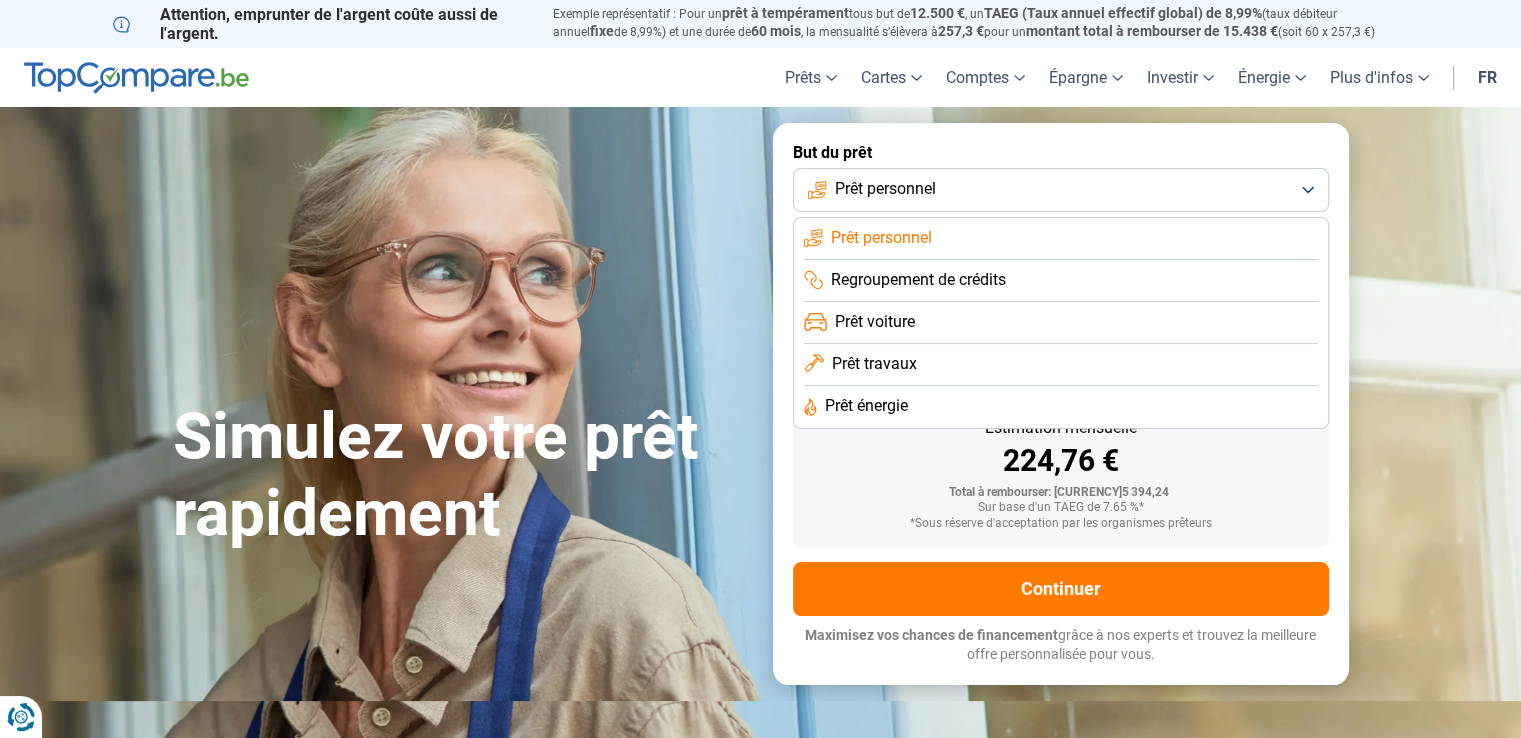 click on "Prêt personnel" at bounding box center [1061, 190] 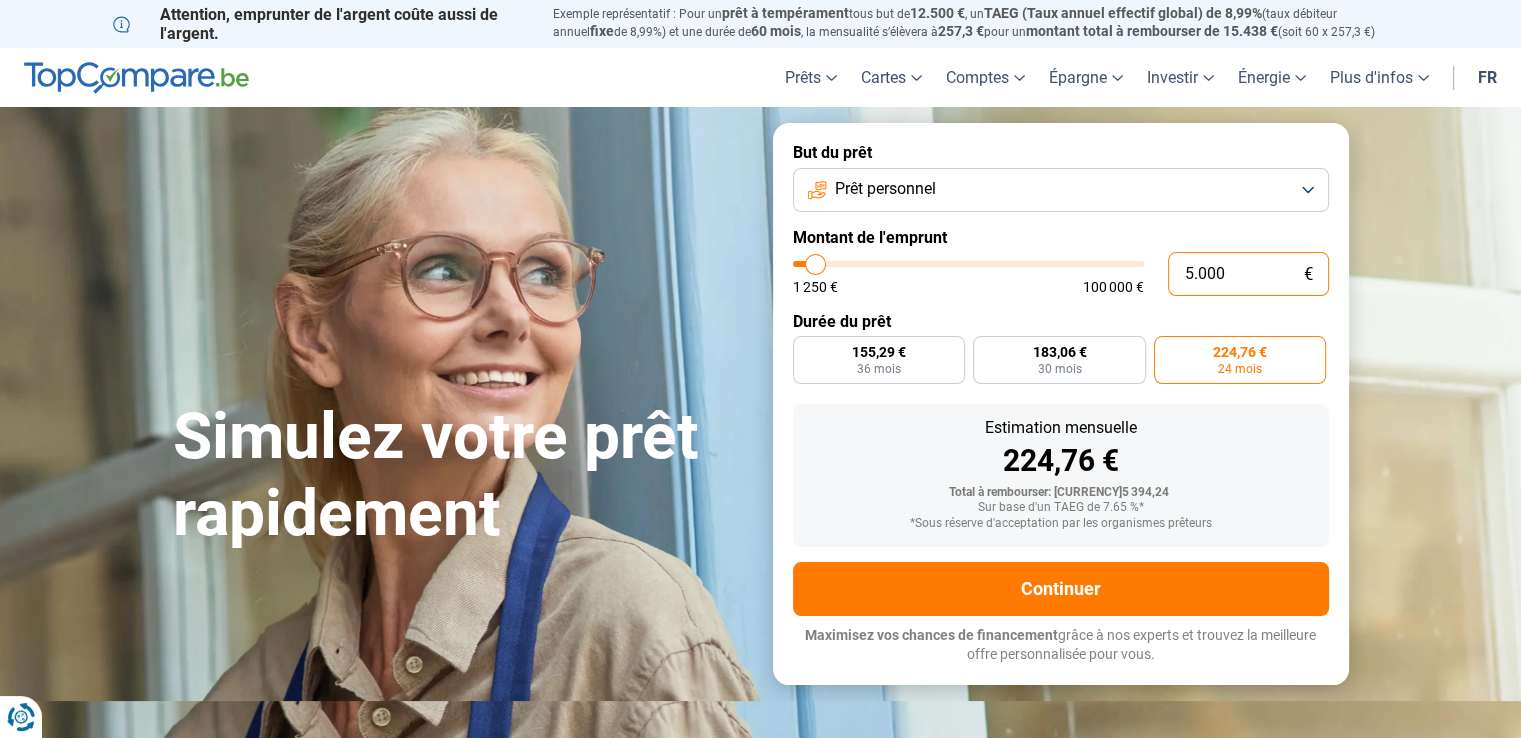drag, startPoint x: 1280, startPoint y: 270, endPoint x: 1162, endPoint y: 274, distance: 118.06778 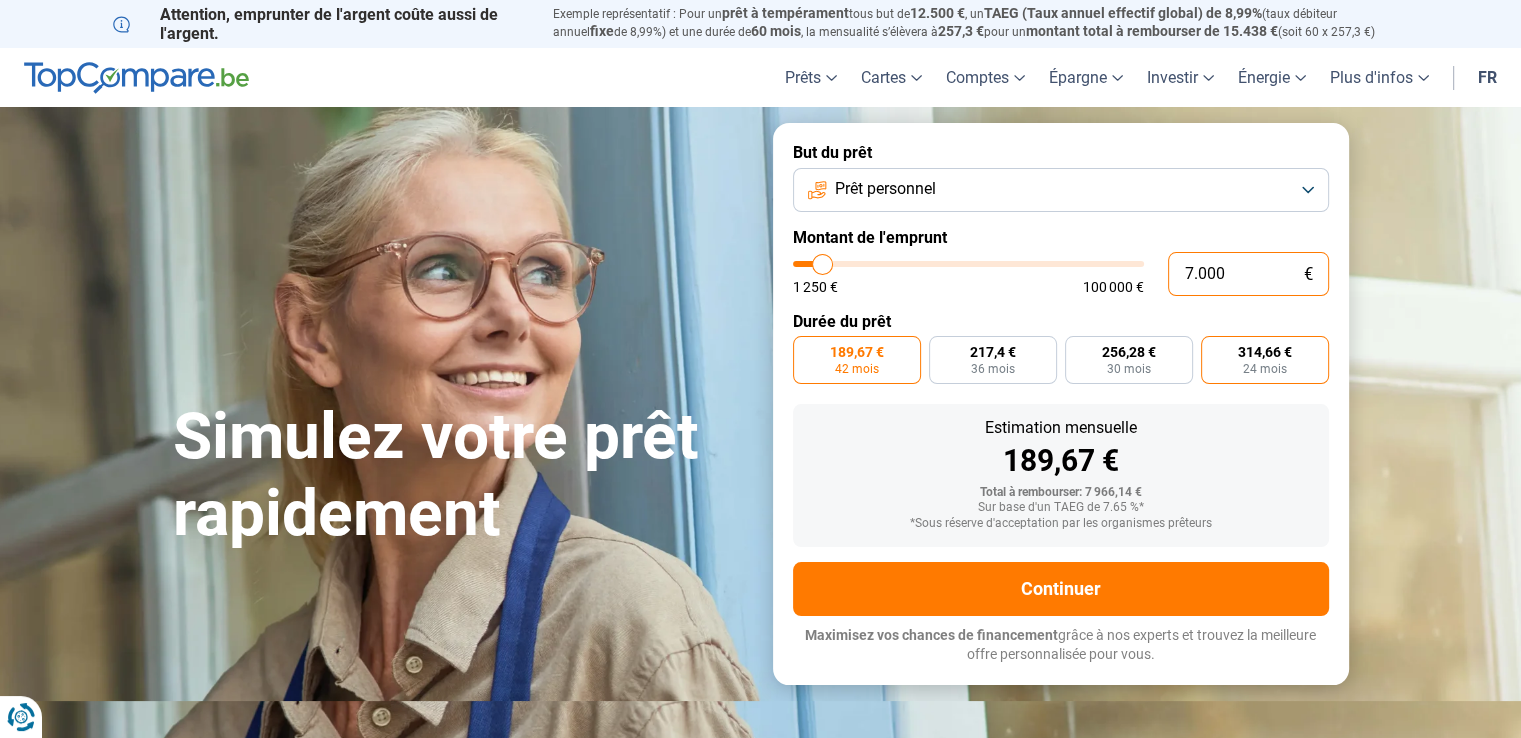 type on "7.000" 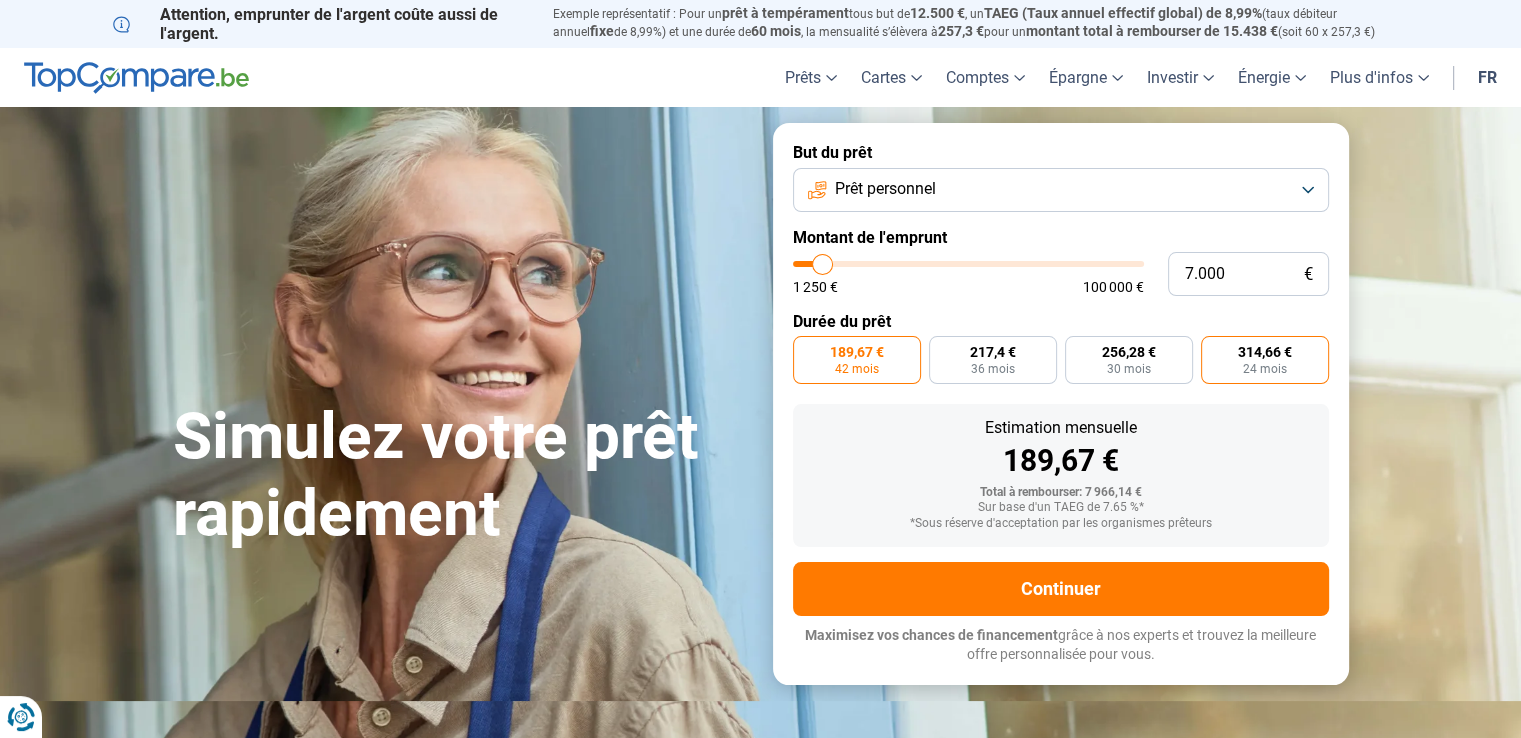 click on "24 mois" at bounding box center (1265, 369) 